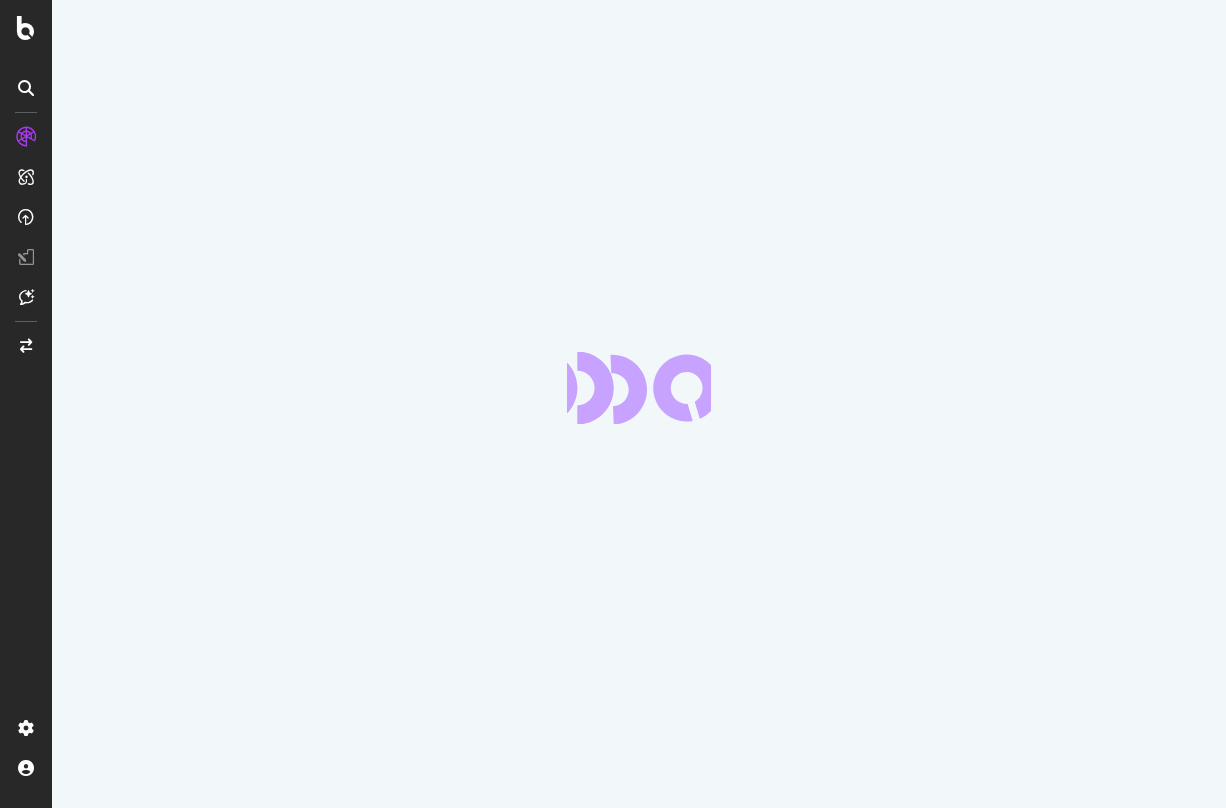scroll, scrollTop: 0, scrollLeft: 0, axis: both 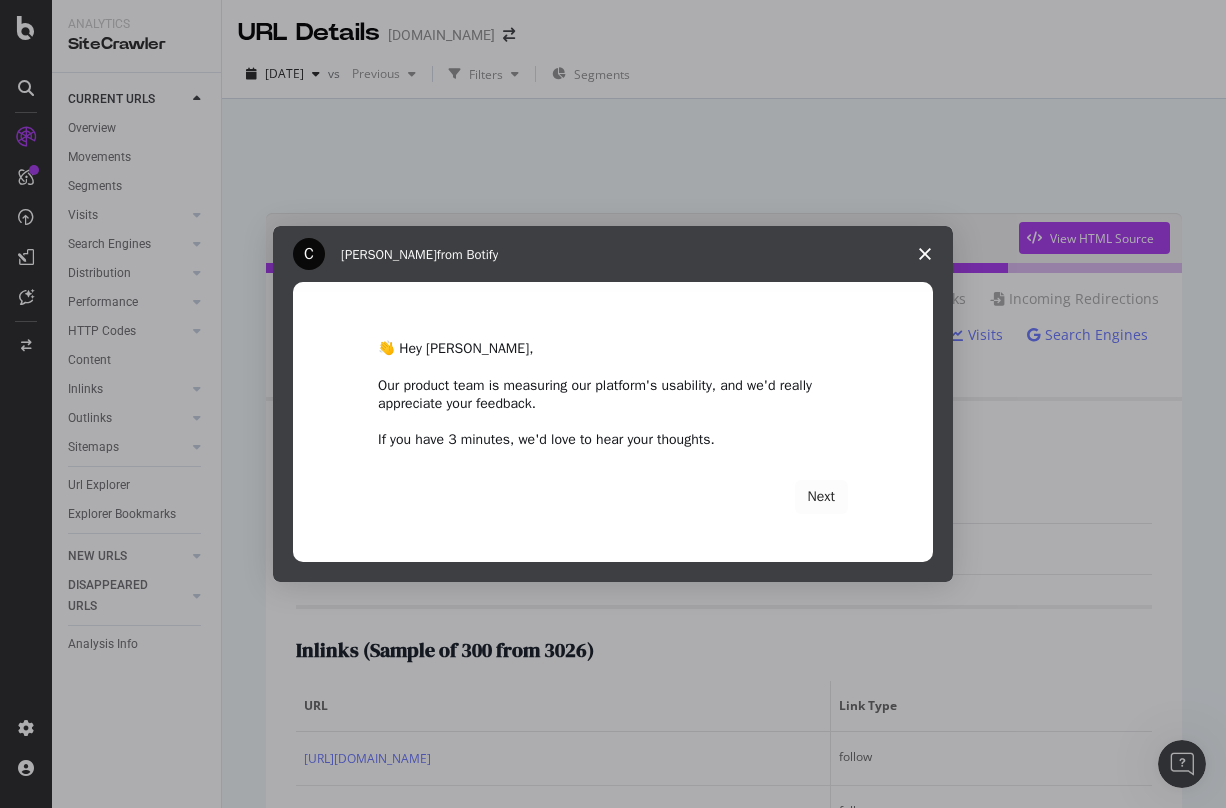 click 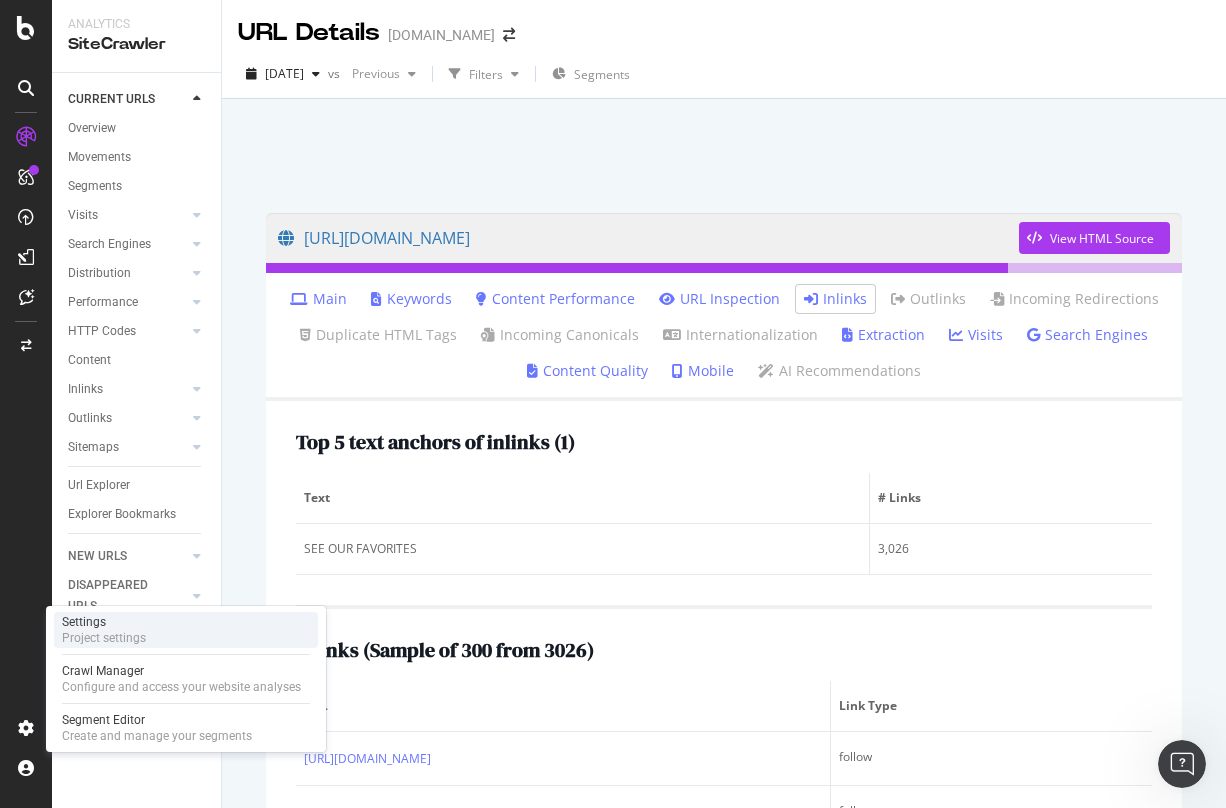 click on "Project settings" at bounding box center (104, 638) 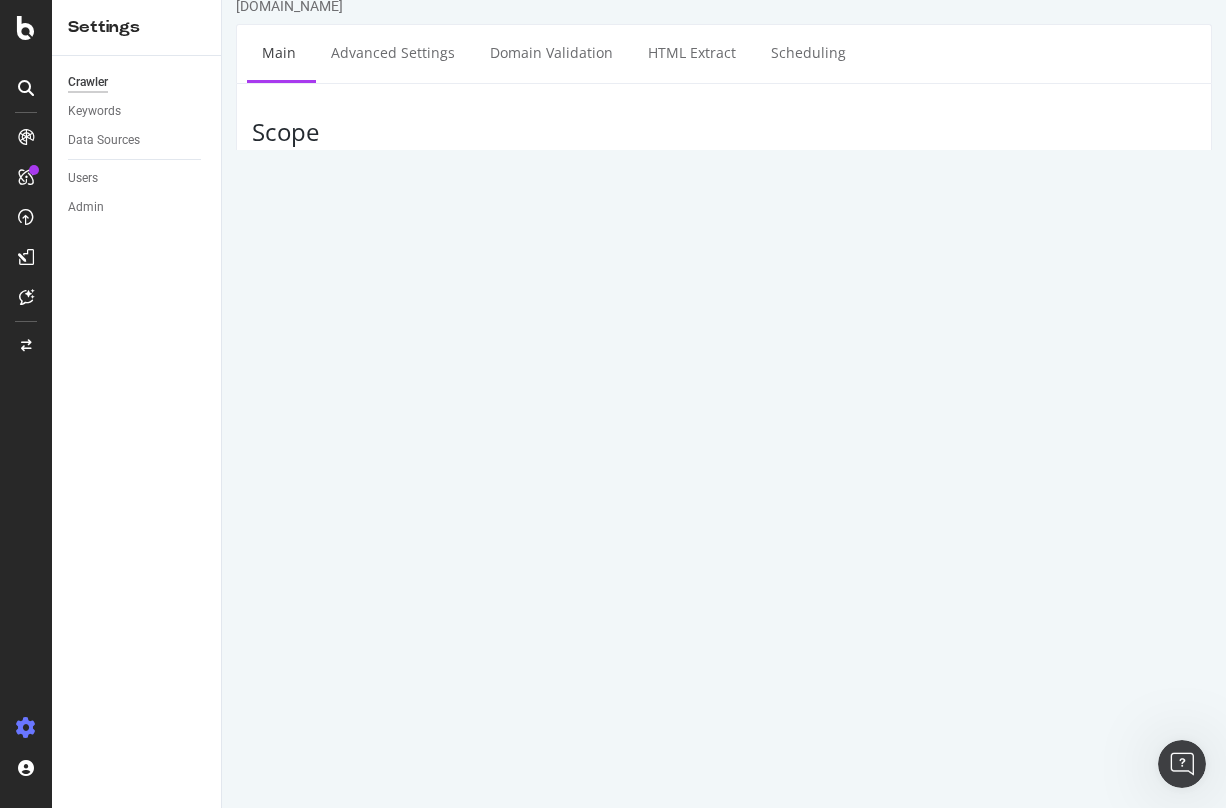 scroll, scrollTop: 0, scrollLeft: 0, axis: both 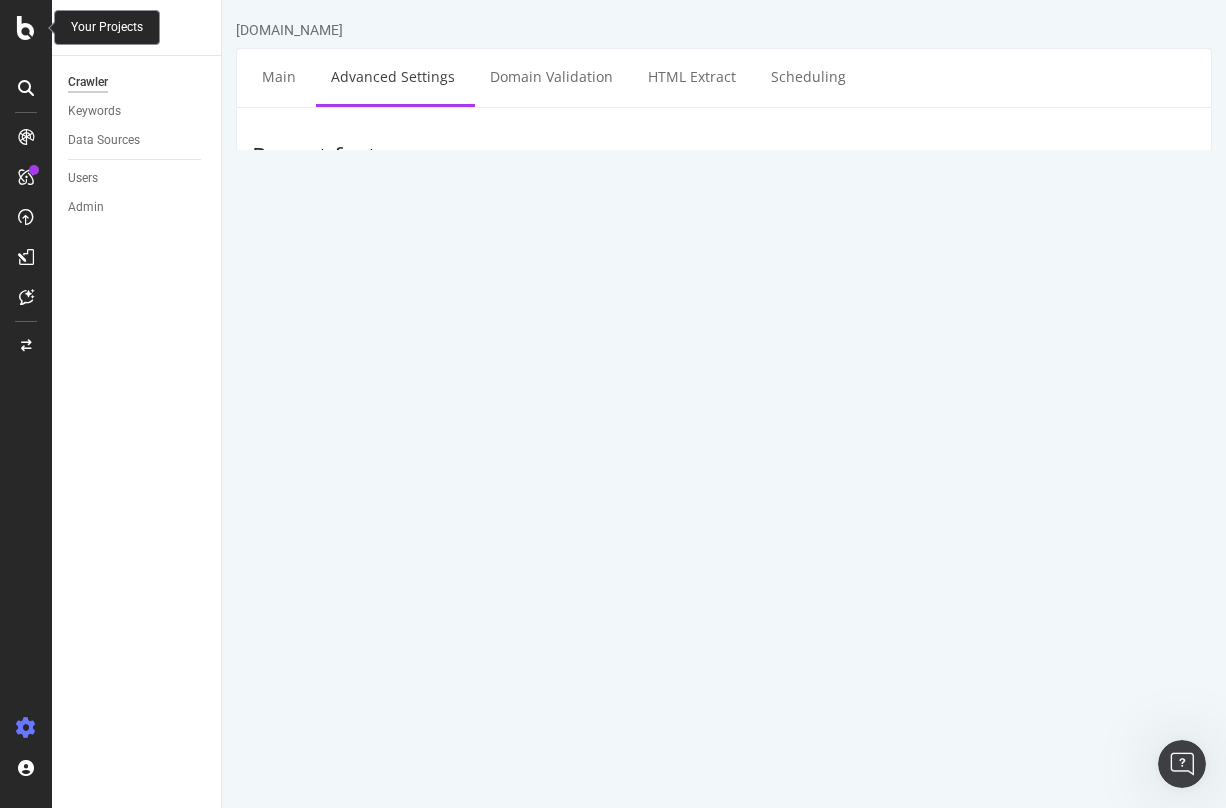 click at bounding box center [26, 28] 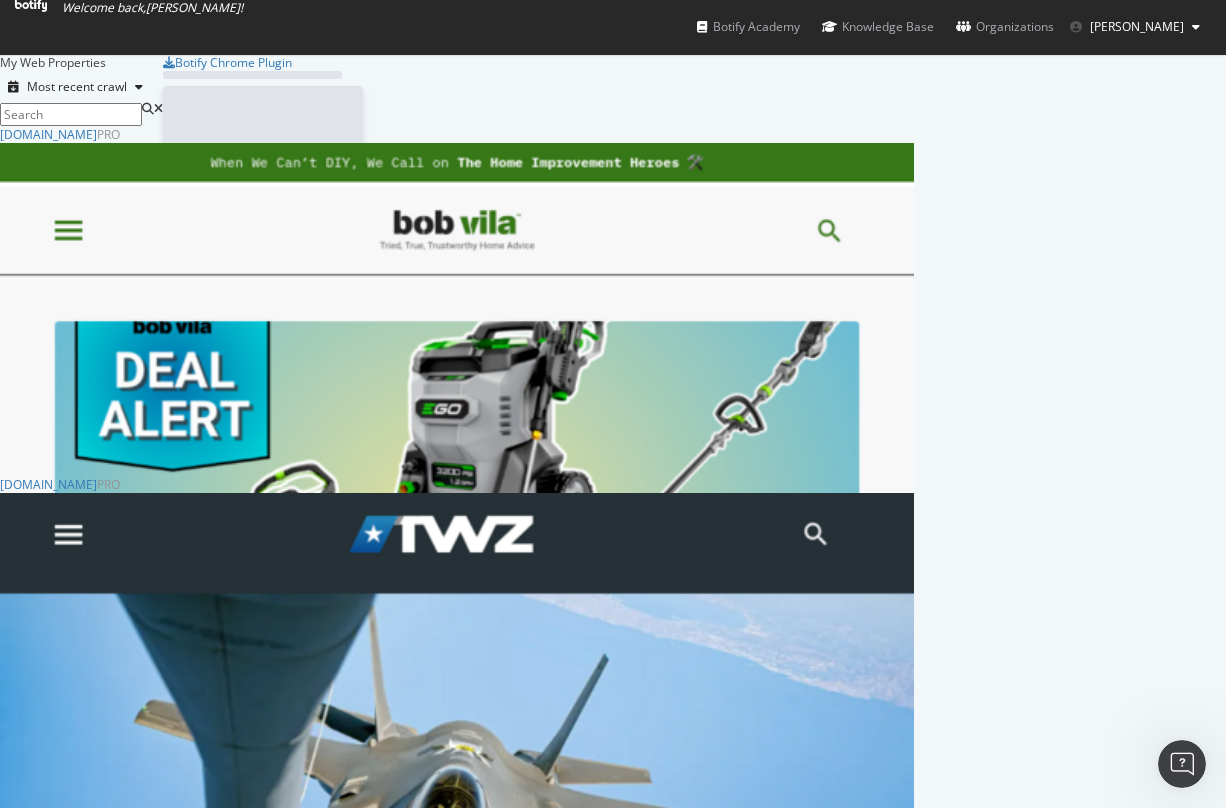 scroll, scrollTop: 1, scrollLeft: 1, axis: both 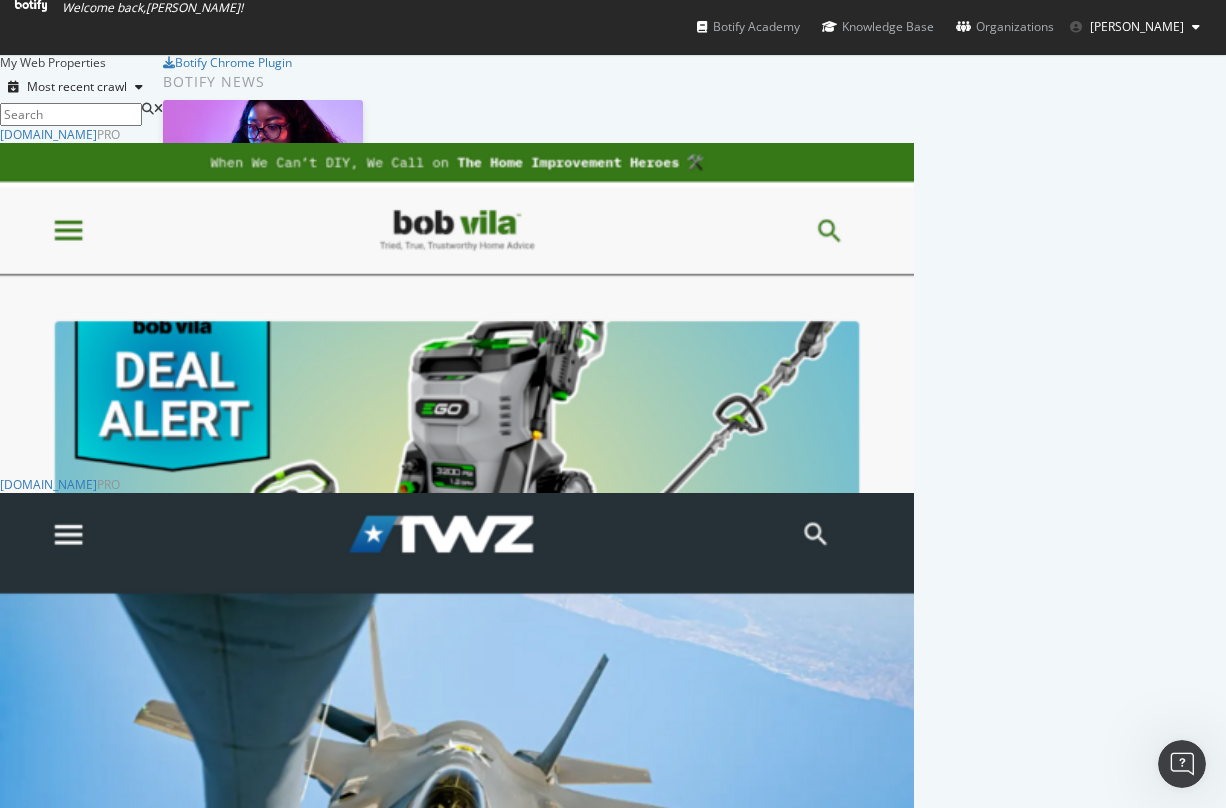 click at bounding box center [1182, 764] 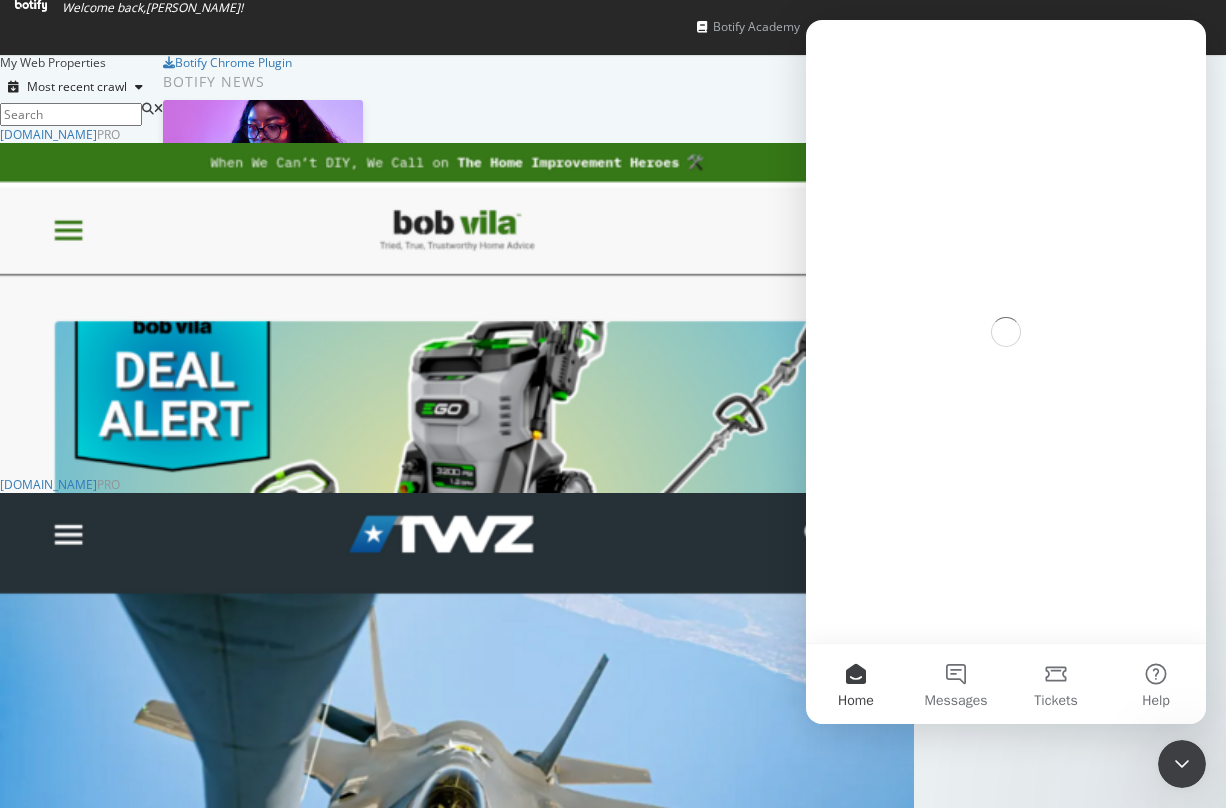 scroll, scrollTop: 0, scrollLeft: 0, axis: both 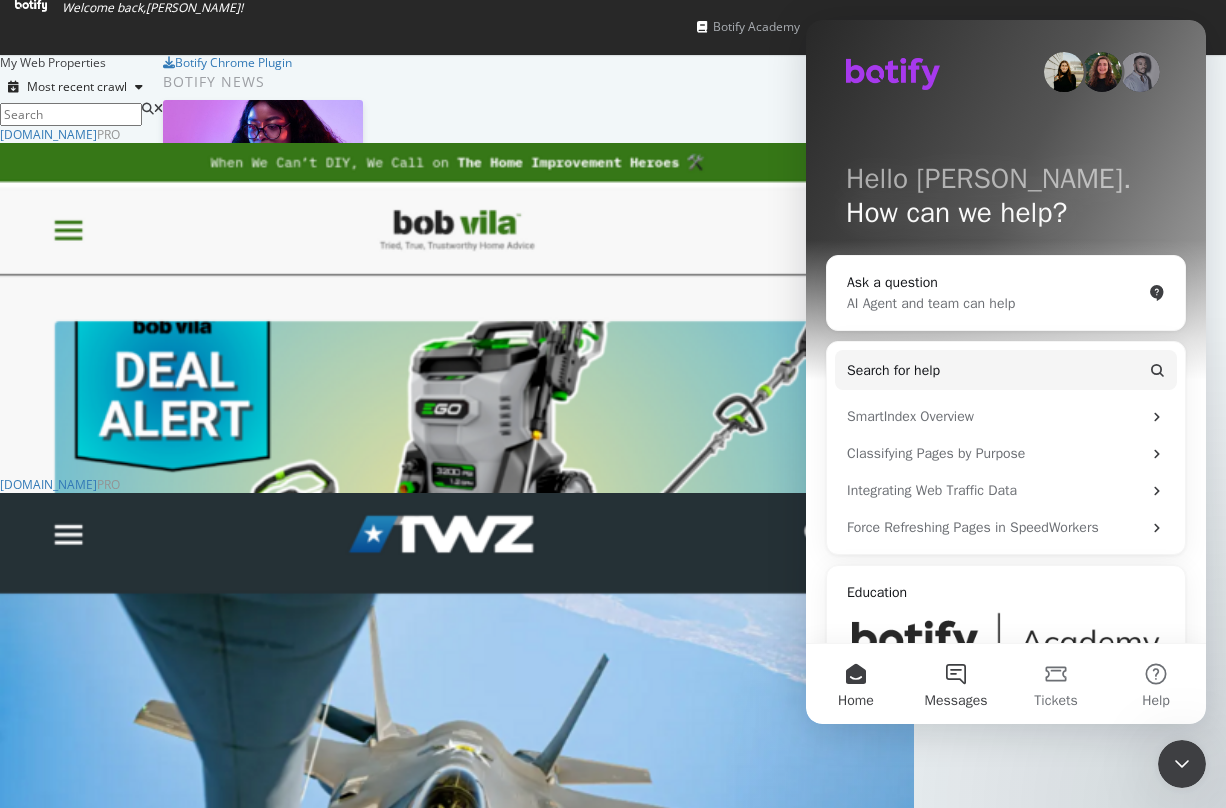 click on "Messages" at bounding box center (956, 684) 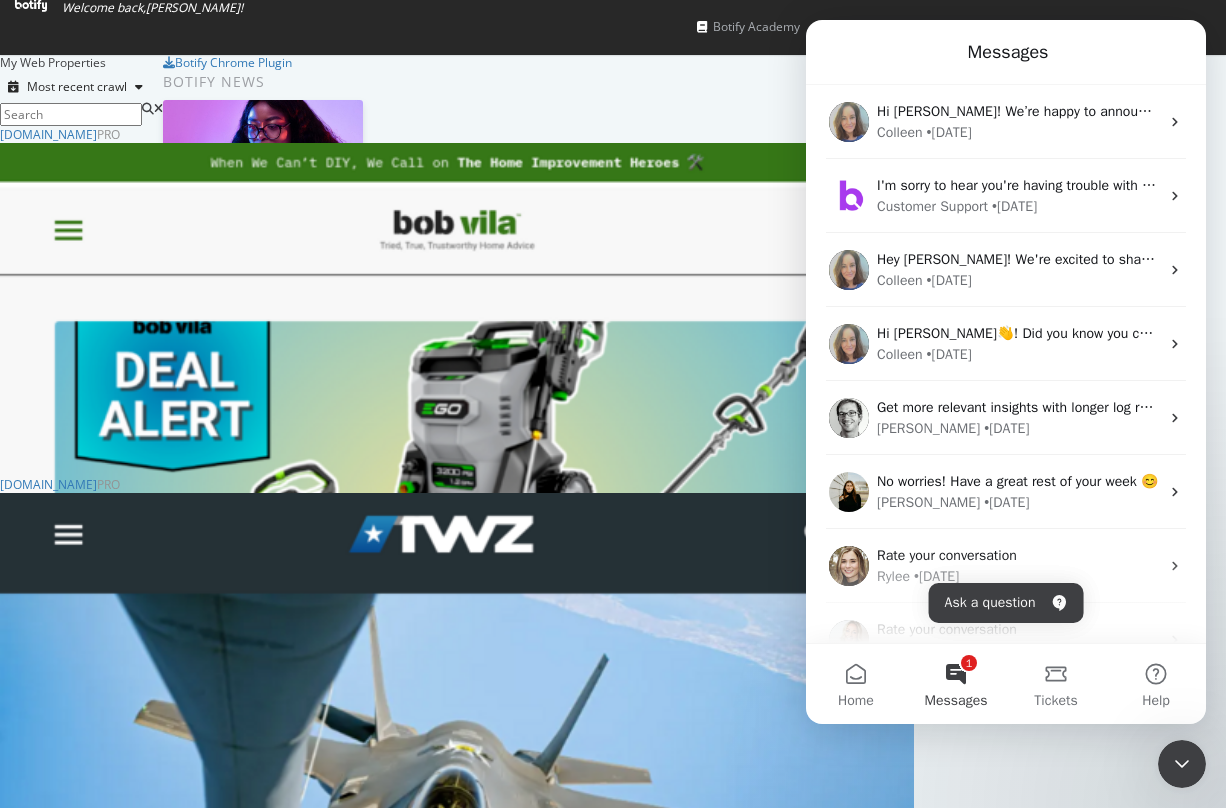 click on "[DOMAIN_NAME] Pro" at bounding box center [457, 134] 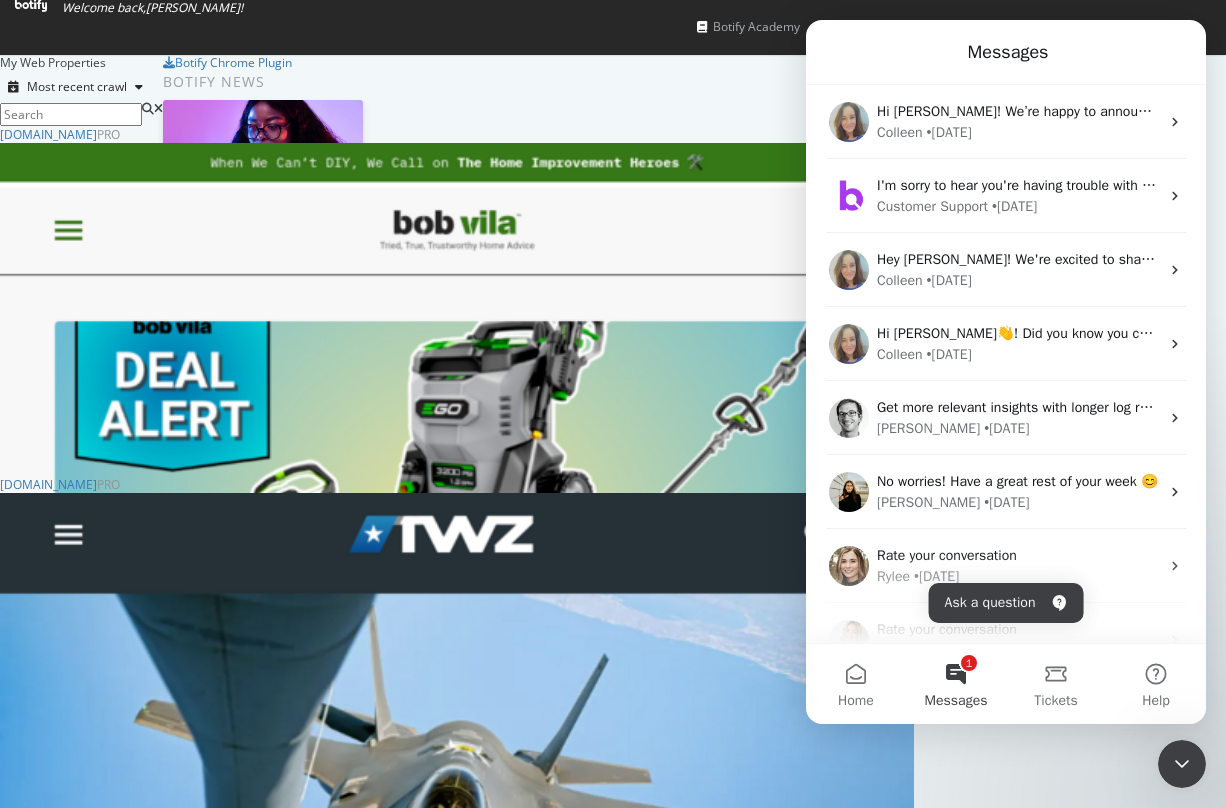 click on "Welcome back,  [PERSON_NAME] !     Botify Academy     Knowledge Base     Organizations [PERSON_NAME]" at bounding box center [613, 27] 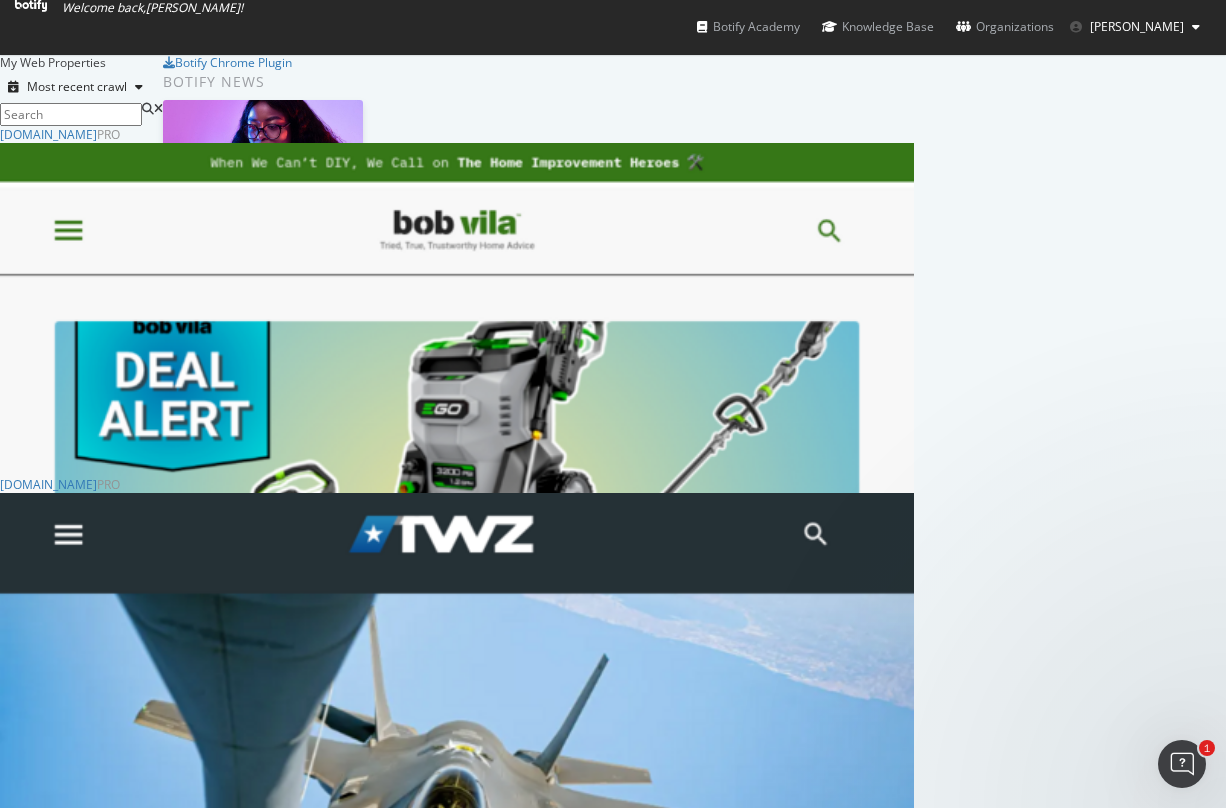 scroll, scrollTop: 0, scrollLeft: 0, axis: both 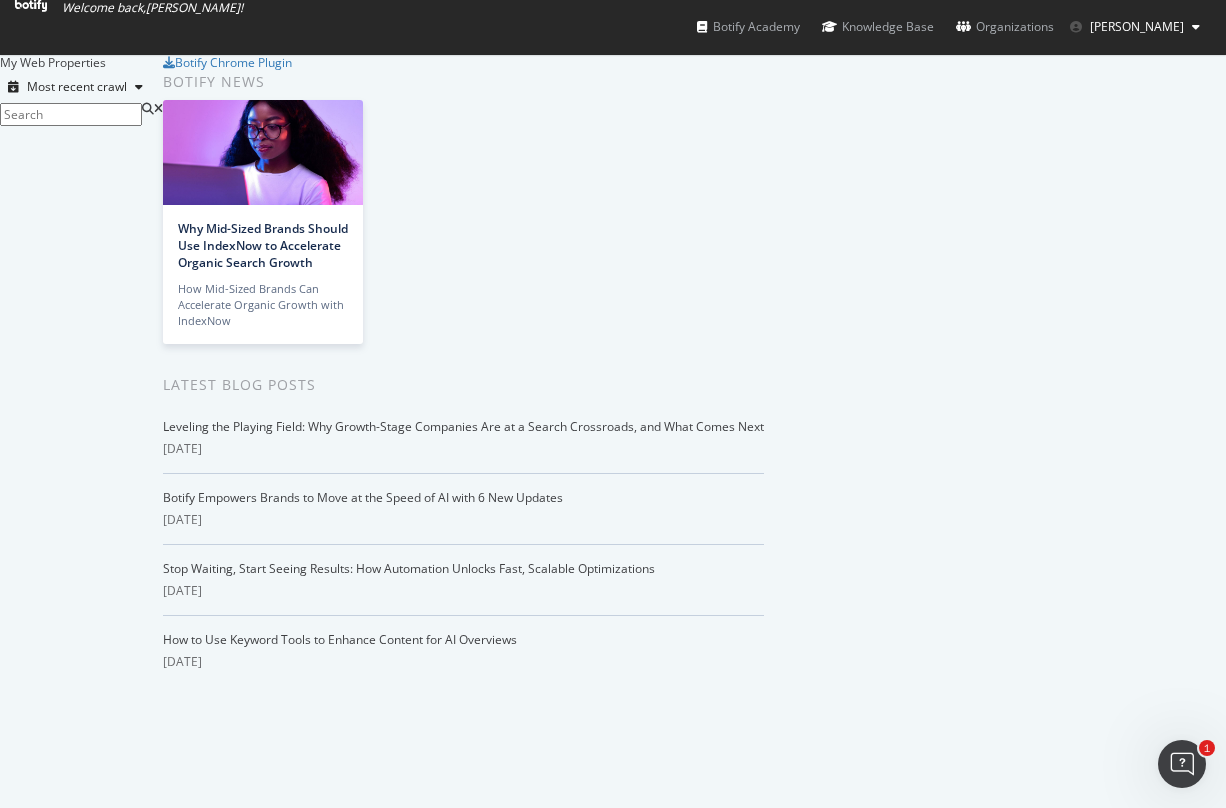 click 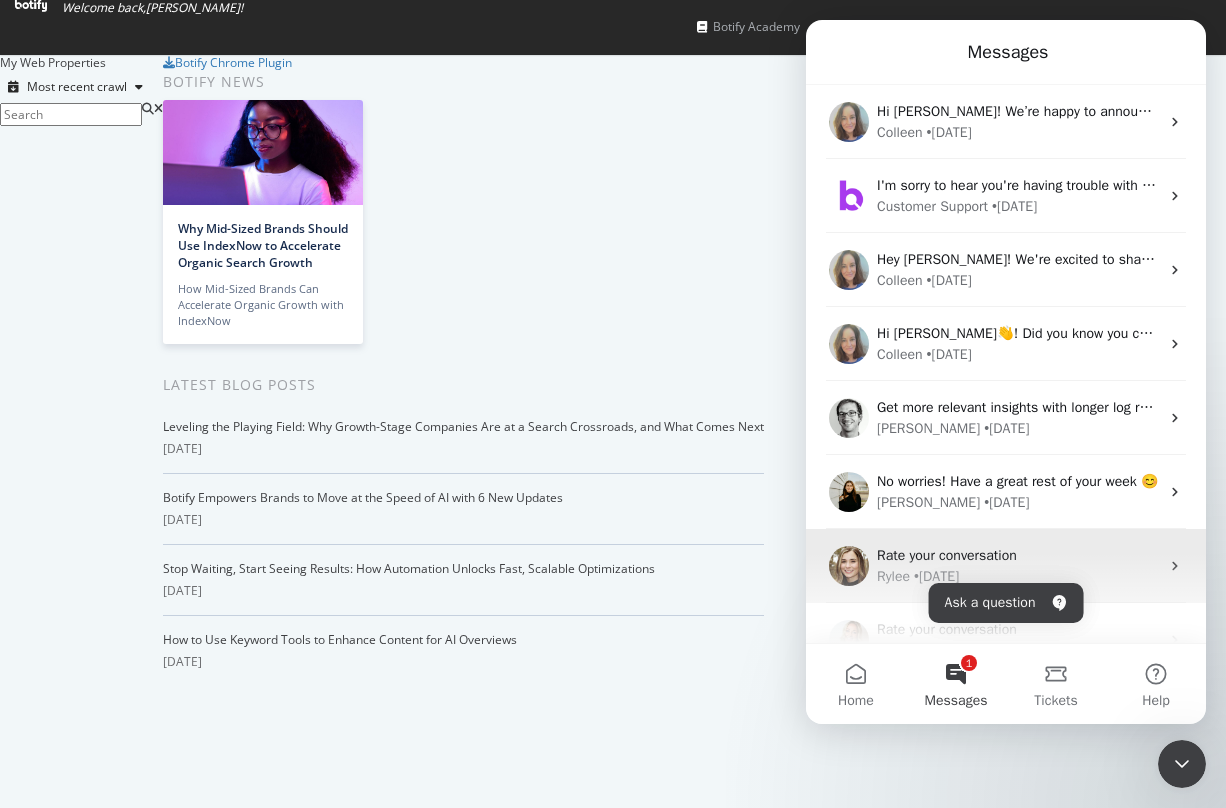 scroll, scrollTop: 283, scrollLeft: 0, axis: vertical 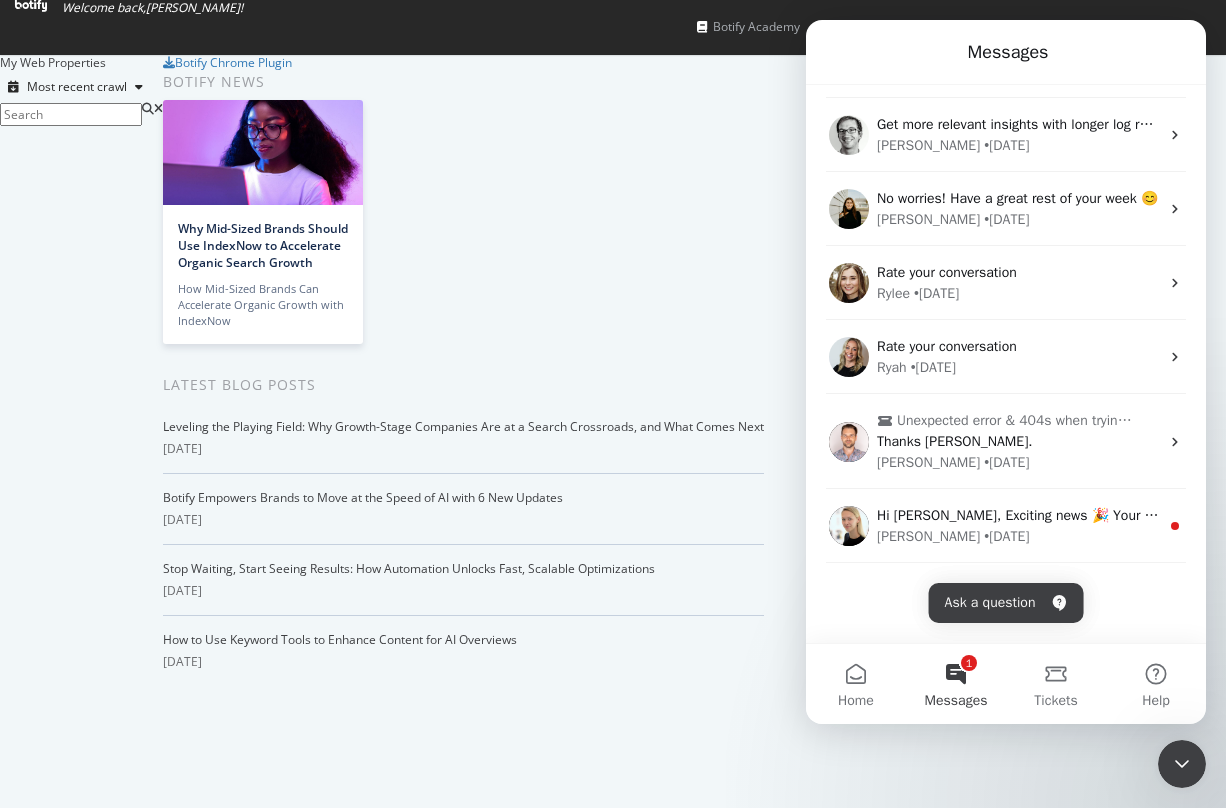 click on "[DOMAIN_NAME] Pro" at bounding box center [457, 2290] 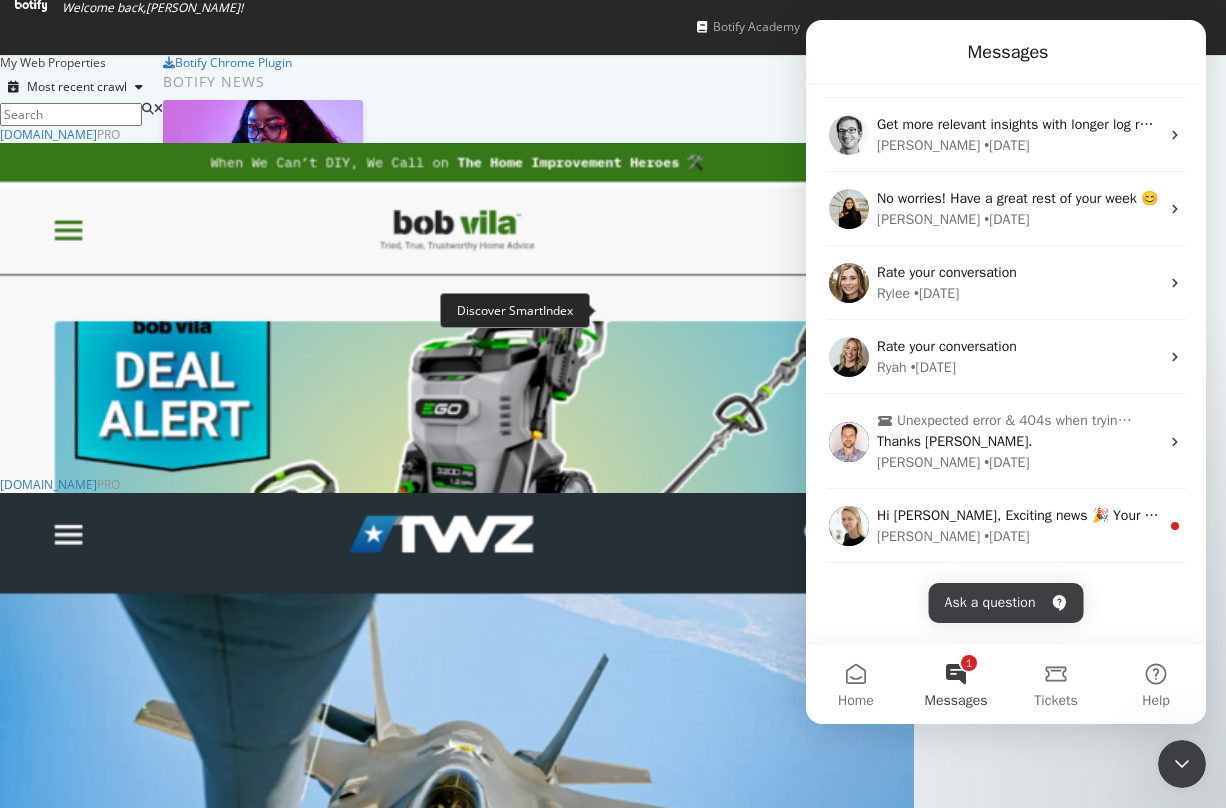 scroll, scrollTop: 0, scrollLeft: 0, axis: both 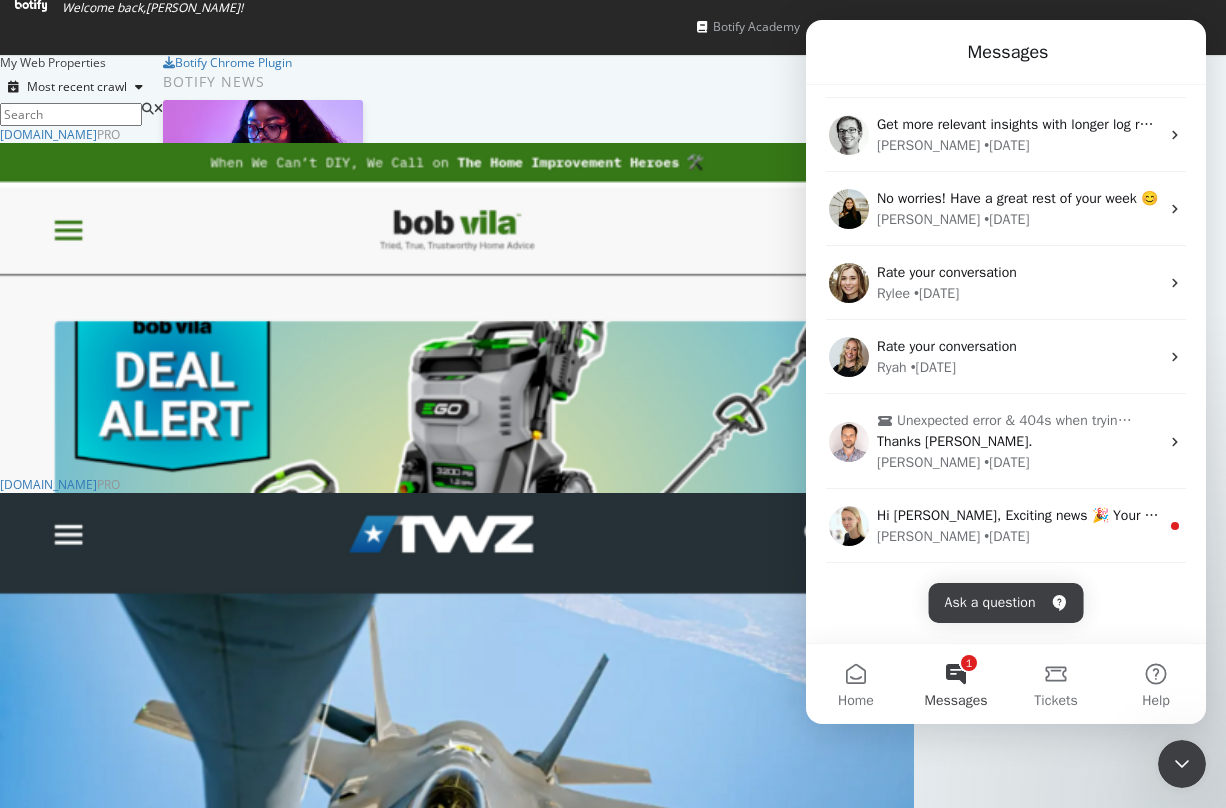 click on "[DOMAIN_NAME] Pro Analytics Overview SiteCrawler LogAnalyzer RealKeywords Intelligence ActionBoard AlertPanel Activation SpeedWorkers PageWorkers SmartContent SmartIndex SmartLink CustomReports Assist Ad-Hoc Projects New Ad-Hoc Project" at bounding box center [457, 301] 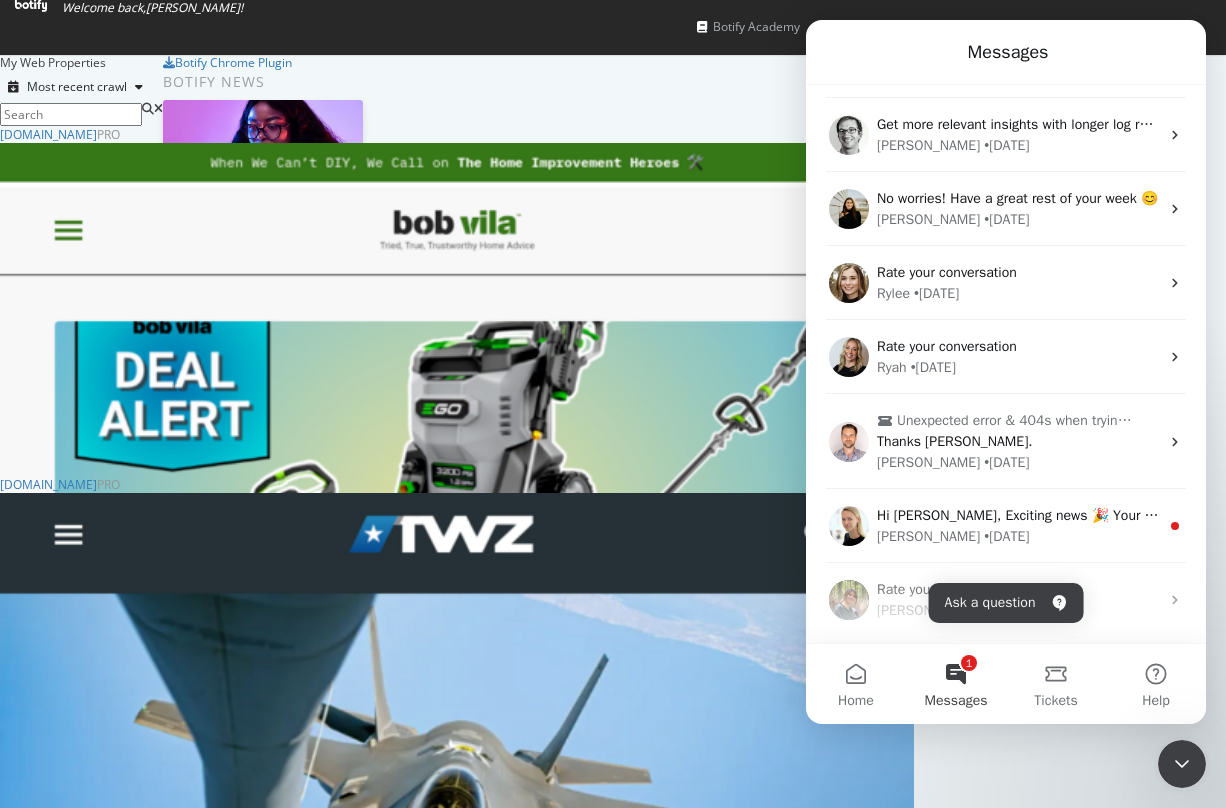 click 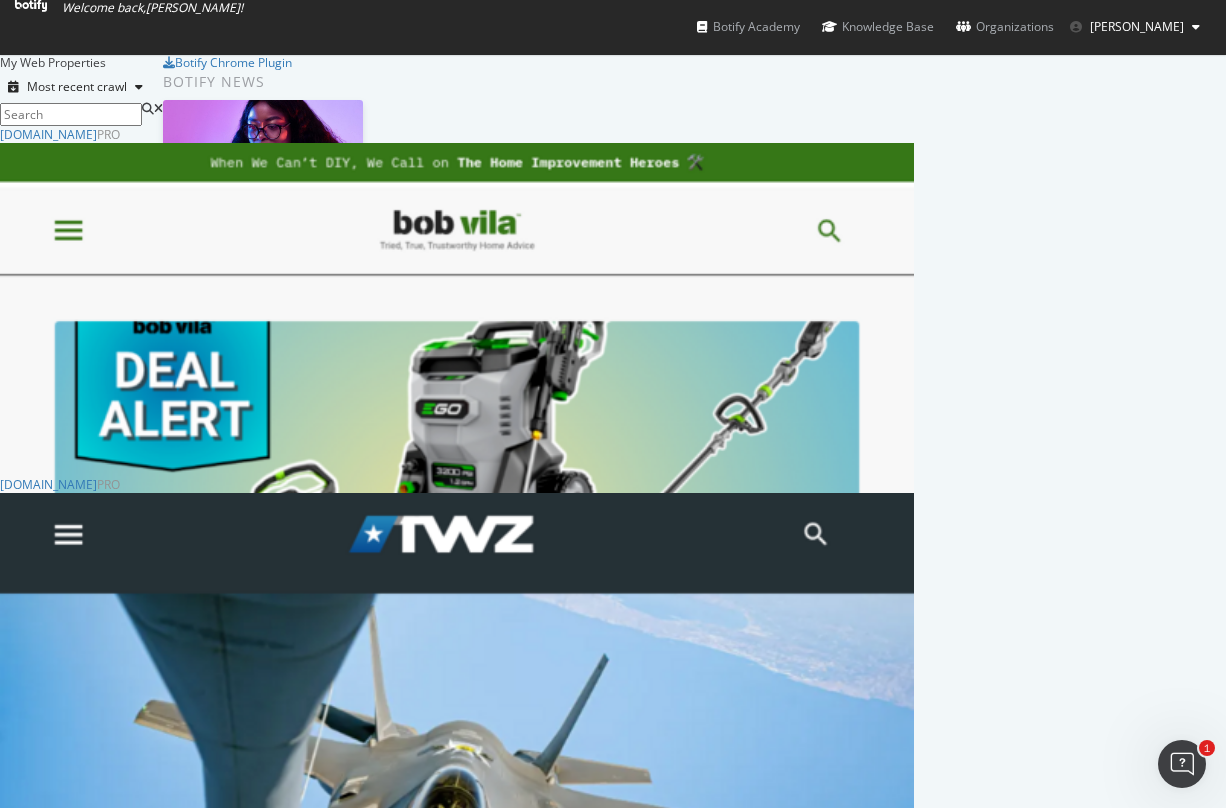 click on "[PERSON_NAME]" at bounding box center (1137, 26) 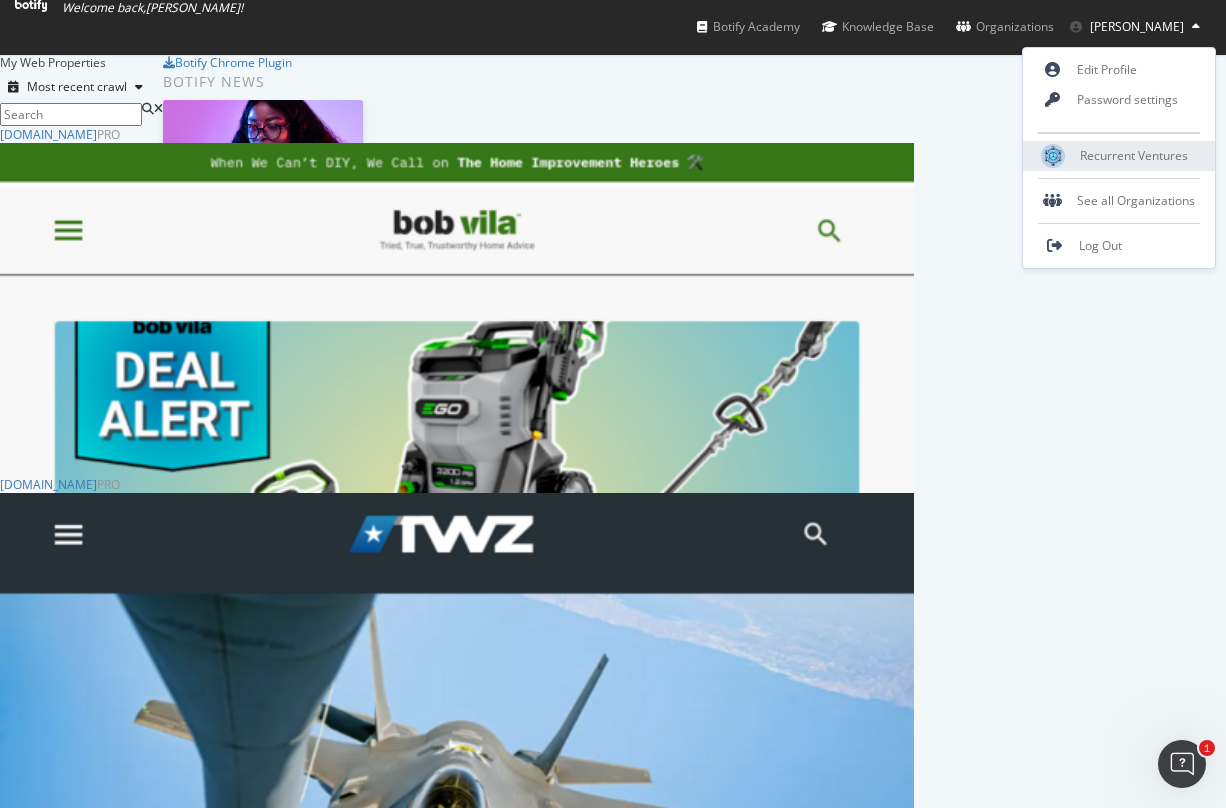 click on "Recurrent Ventures" at bounding box center [1134, 155] 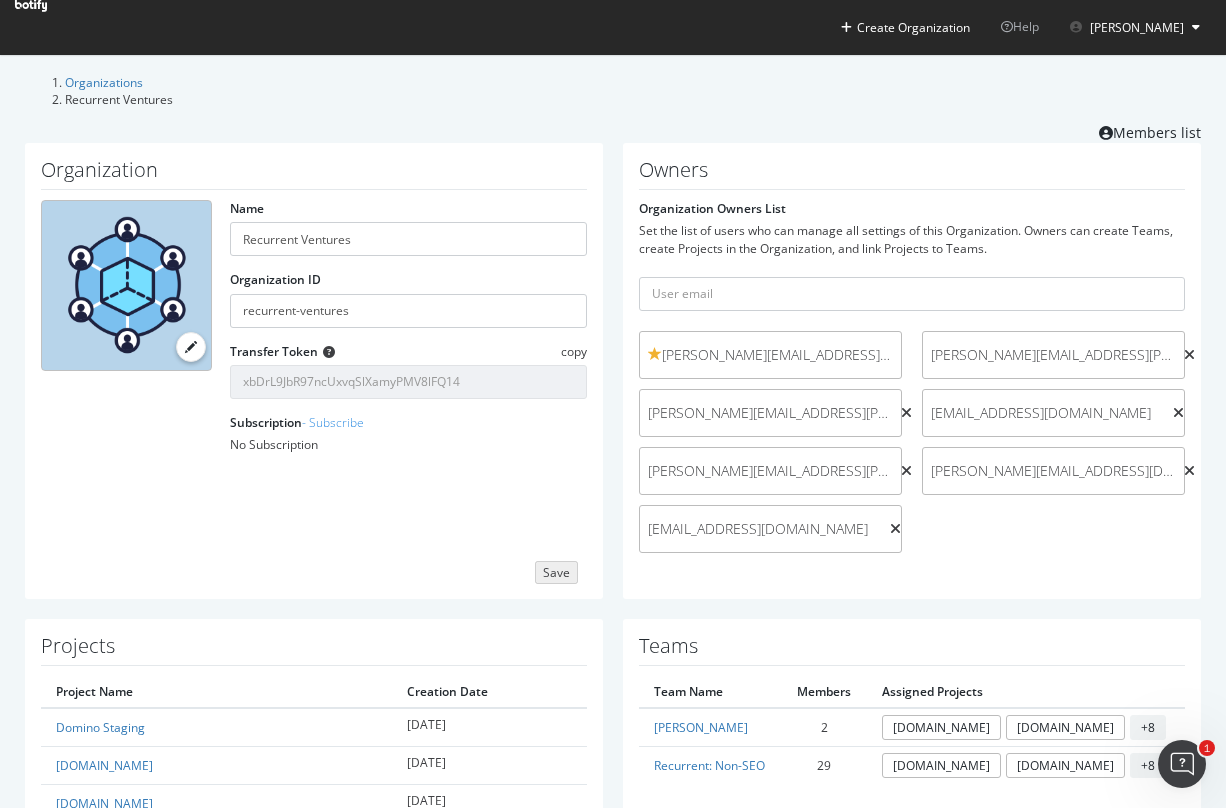 scroll, scrollTop: 560, scrollLeft: 0, axis: vertical 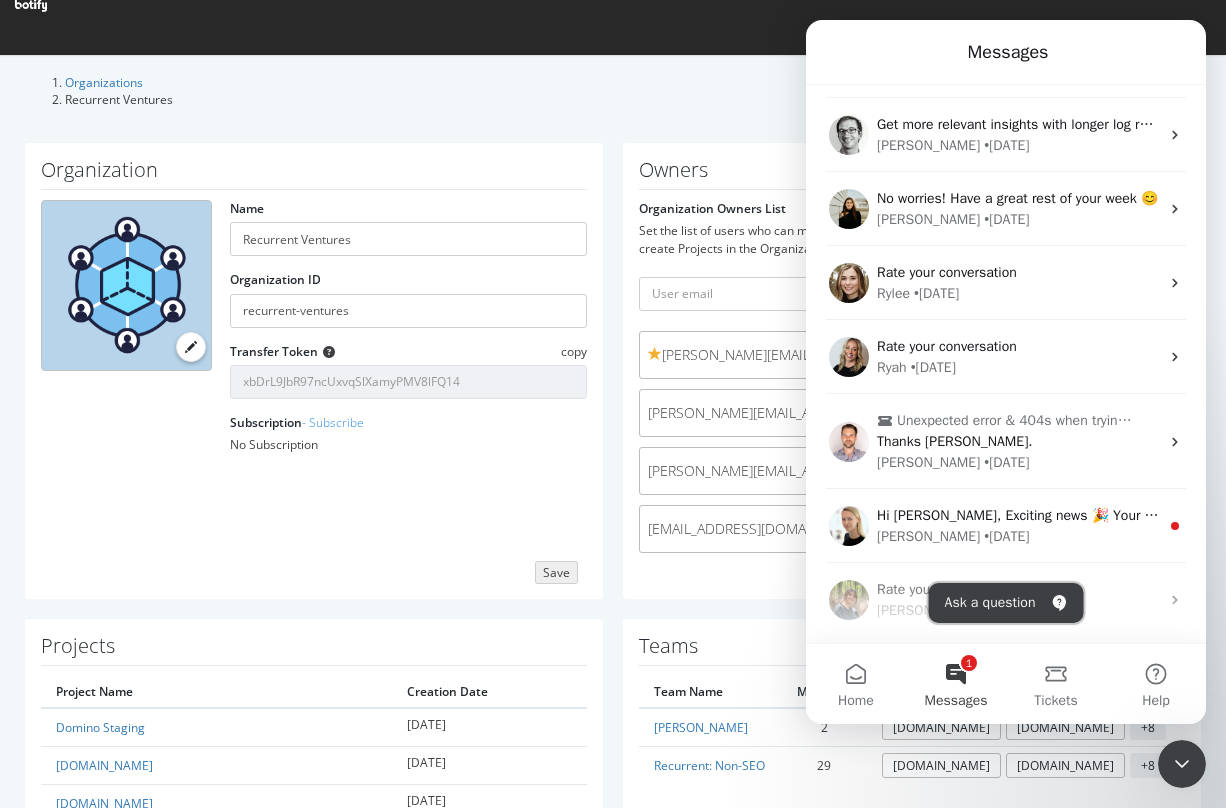 click on "Ask a question" at bounding box center (1006, 603) 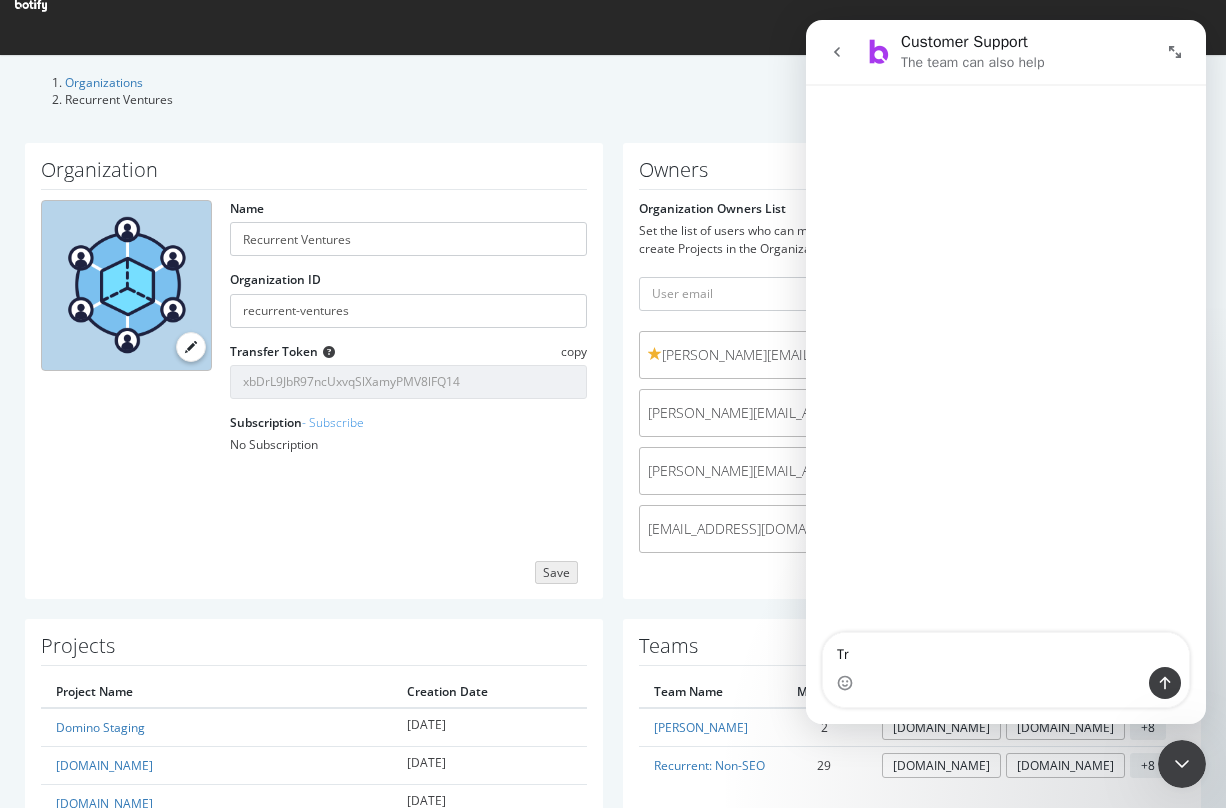 type on "T" 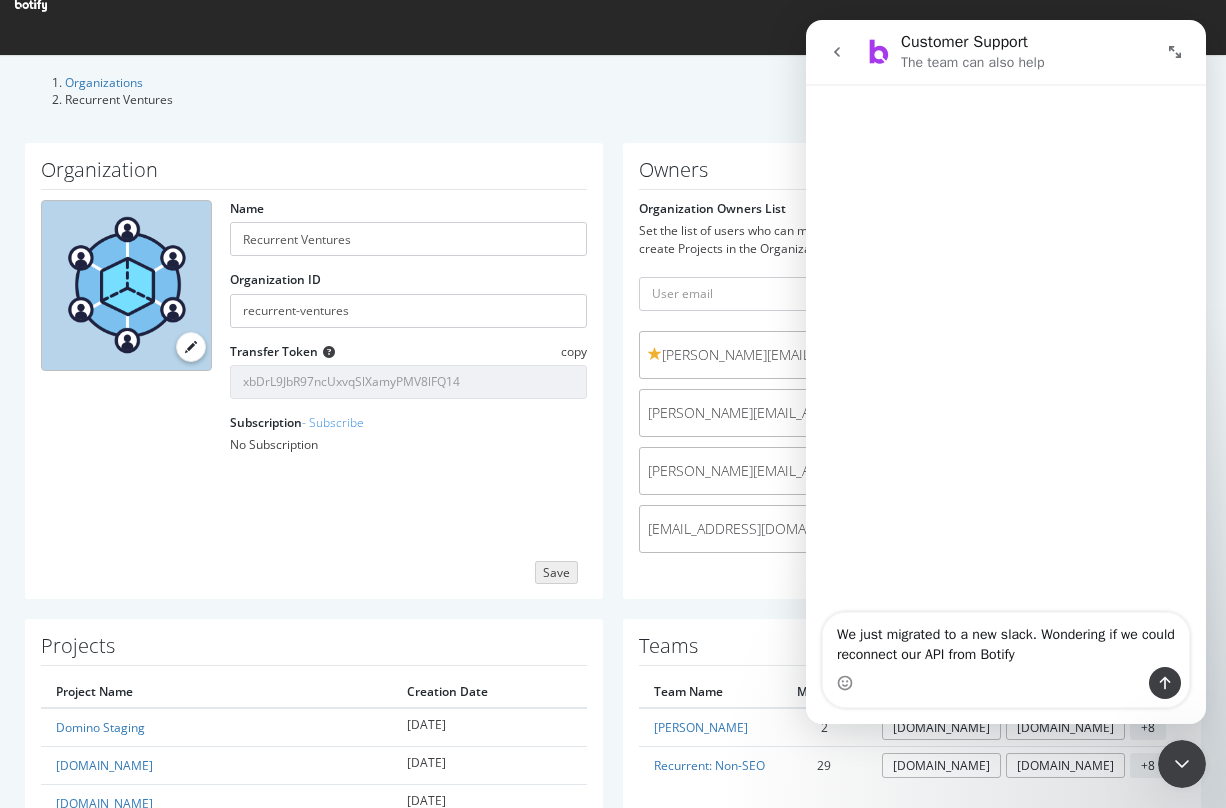 click on "Teams Team Name Members Assigned Projects [PERSON_NAME] 2 [DOMAIN_NAME] [DOMAIN_NAME] + 8 Recurrent: Non-SEO 29 [DOMAIN_NAME] [DOMAIN_NAME] + 8 Add Team" at bounding box center (912, 977) 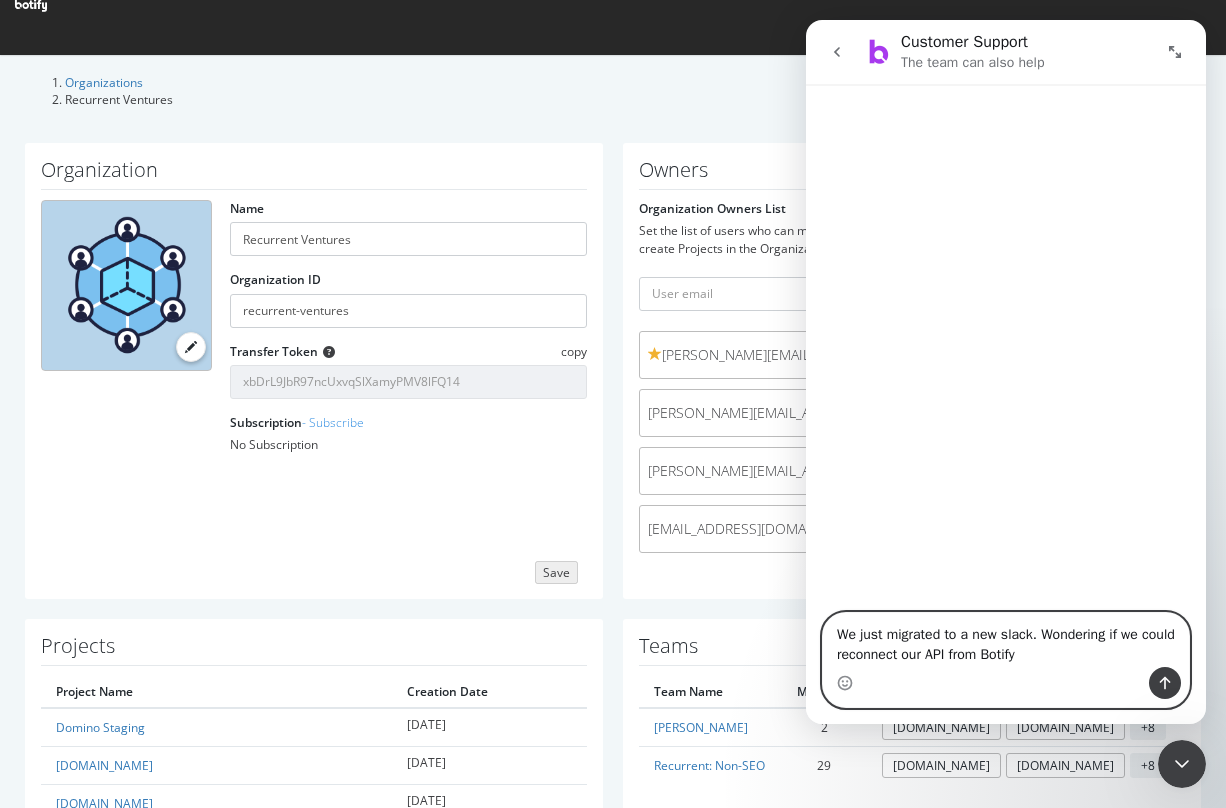 click on "We just migrated to a new slack. Wondering if we could reconnect our API from Botify" at bounding box center [1006, 640] 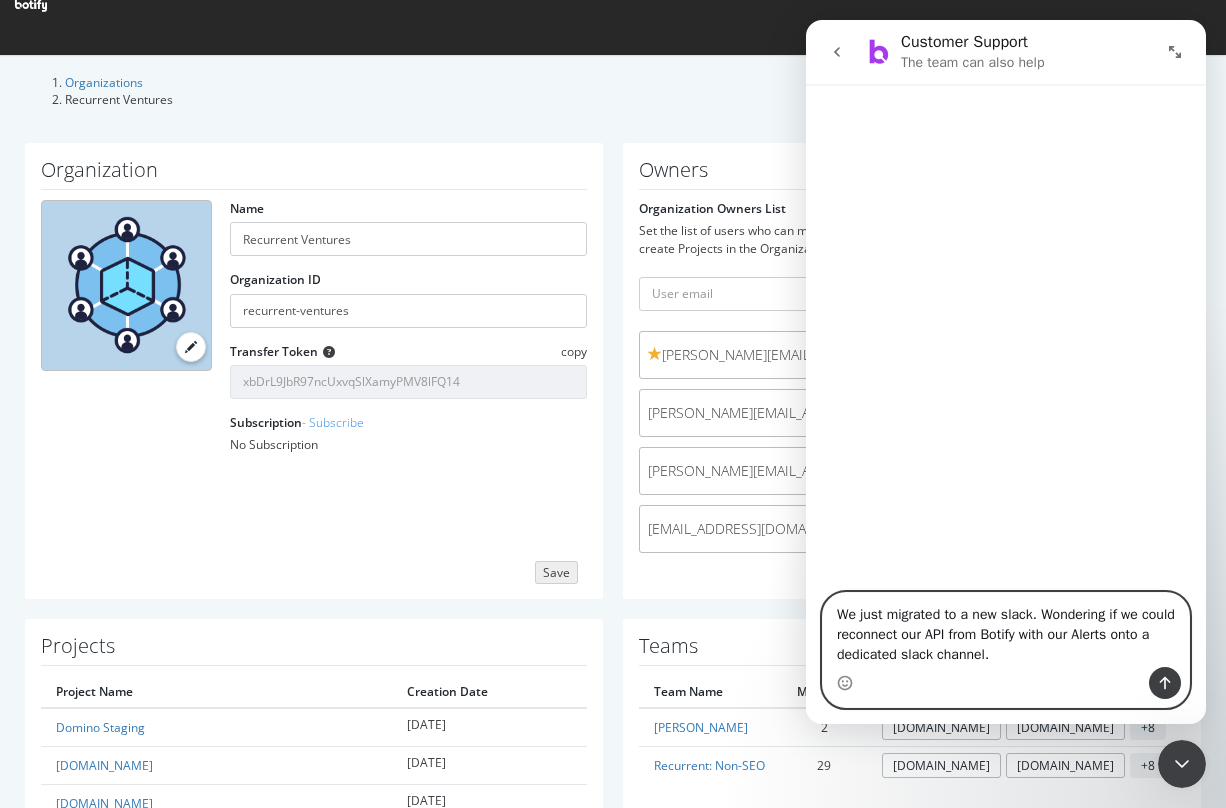 type on "We just migrated to a new slack. Wondering if we could reconnect our API from Botify with our Alerts onto a dedicated slack channel." 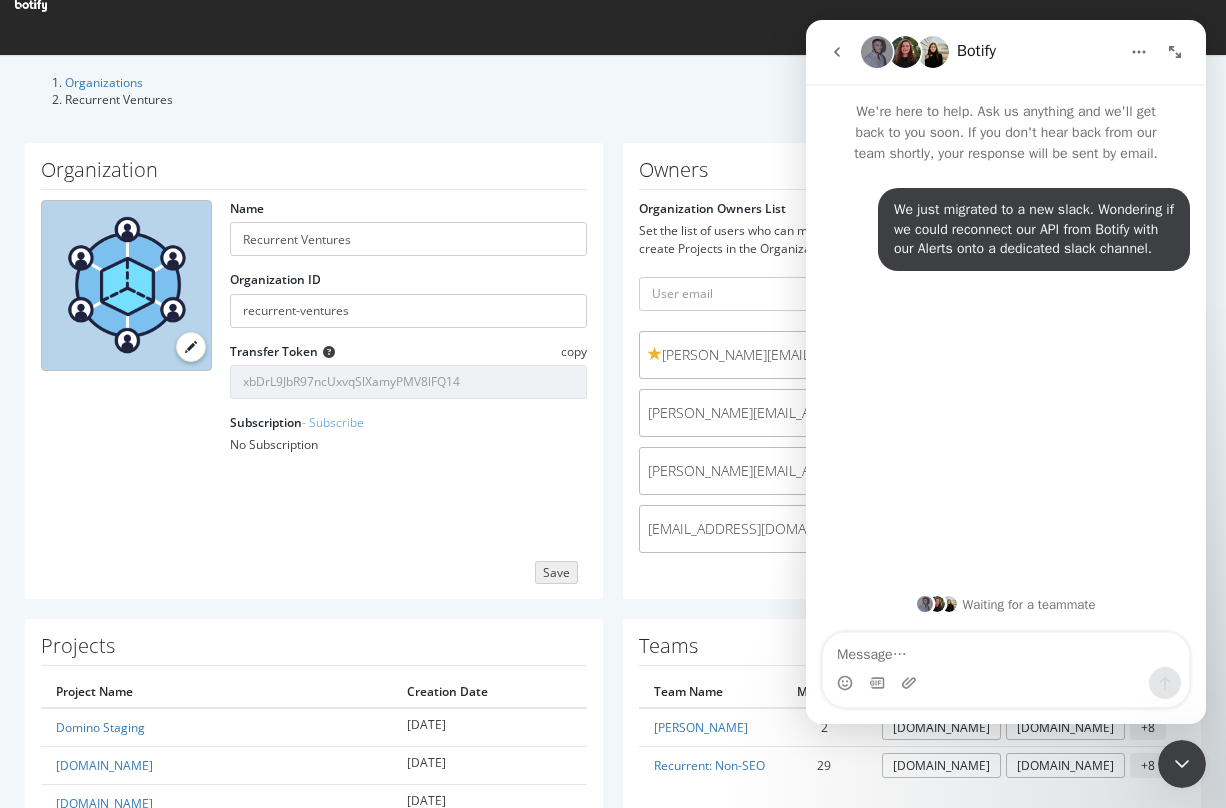 click on "Teams Team Name Members Assigned Projects [PERSON_NAME] 2 [DOMAIN_NAME] [DOMAIN_NAME] + 8 Recurrent: Non-SEO 29 [DOMAIN_NAME] [DOMAIN_NAME] + 8 Add Team" at bounding box center [912, 977] 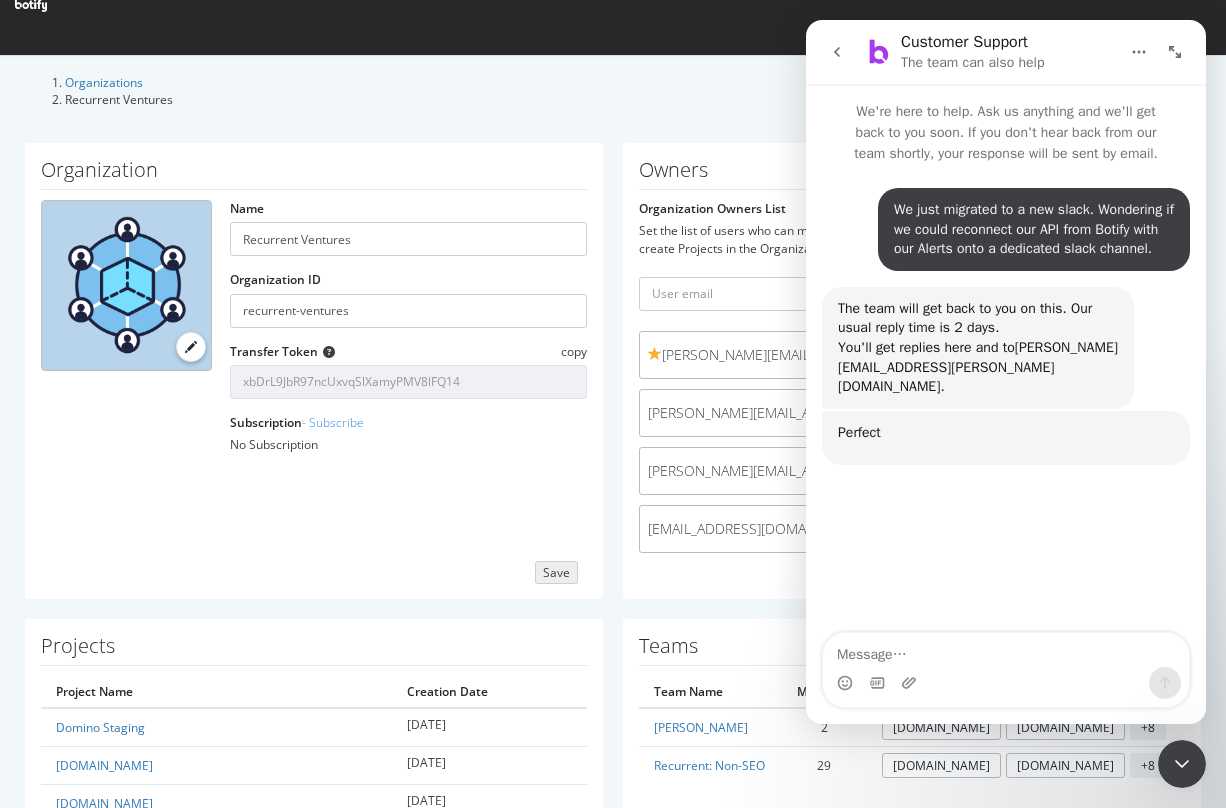 scroll, scrollTop: 3, scrollLeft: 0, axis: vertical 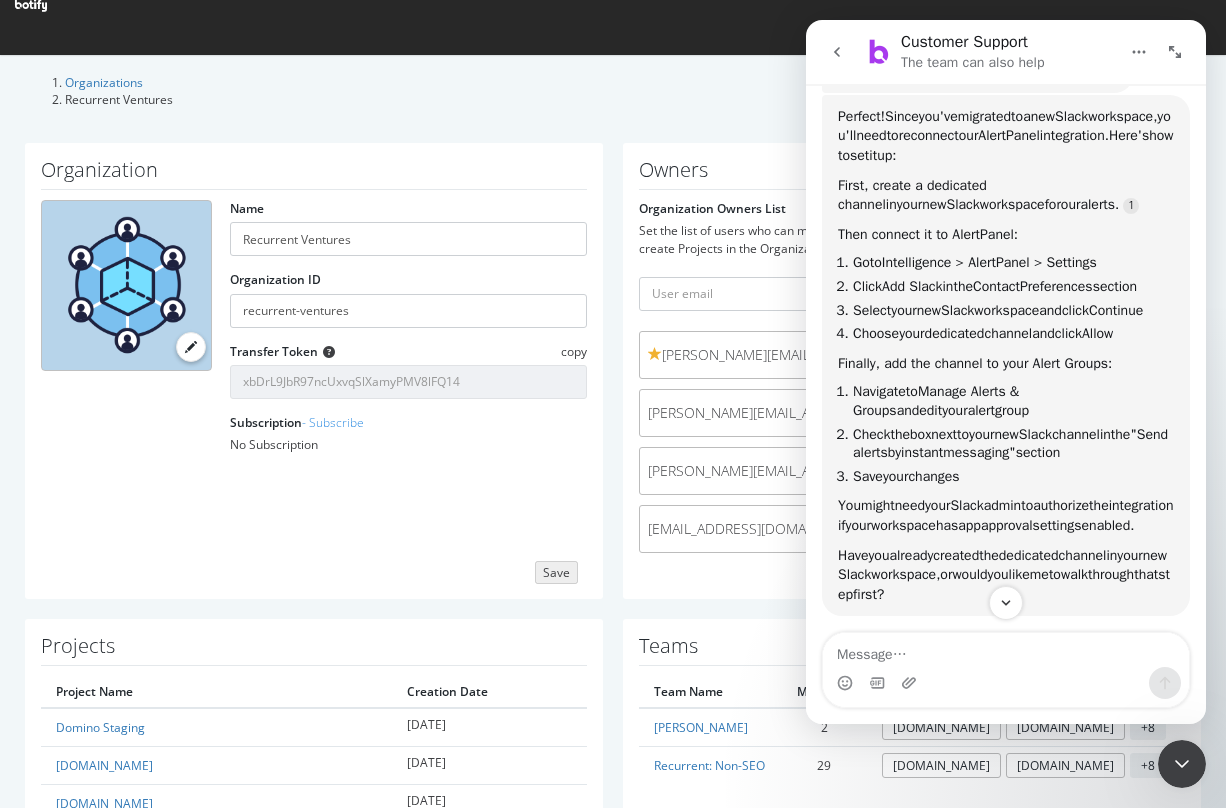 click on "Teams Team Name Members Assigned Projects [PERSON_NAME] 2 [DOMAIN_NAME] [DOMAIN_NAME] + 8 Recurrent: Non-SEO 29 [DOMAIN_NAME] [DOMAIN_NAME] + 8 Add Team" at bounding box center (912, 977) 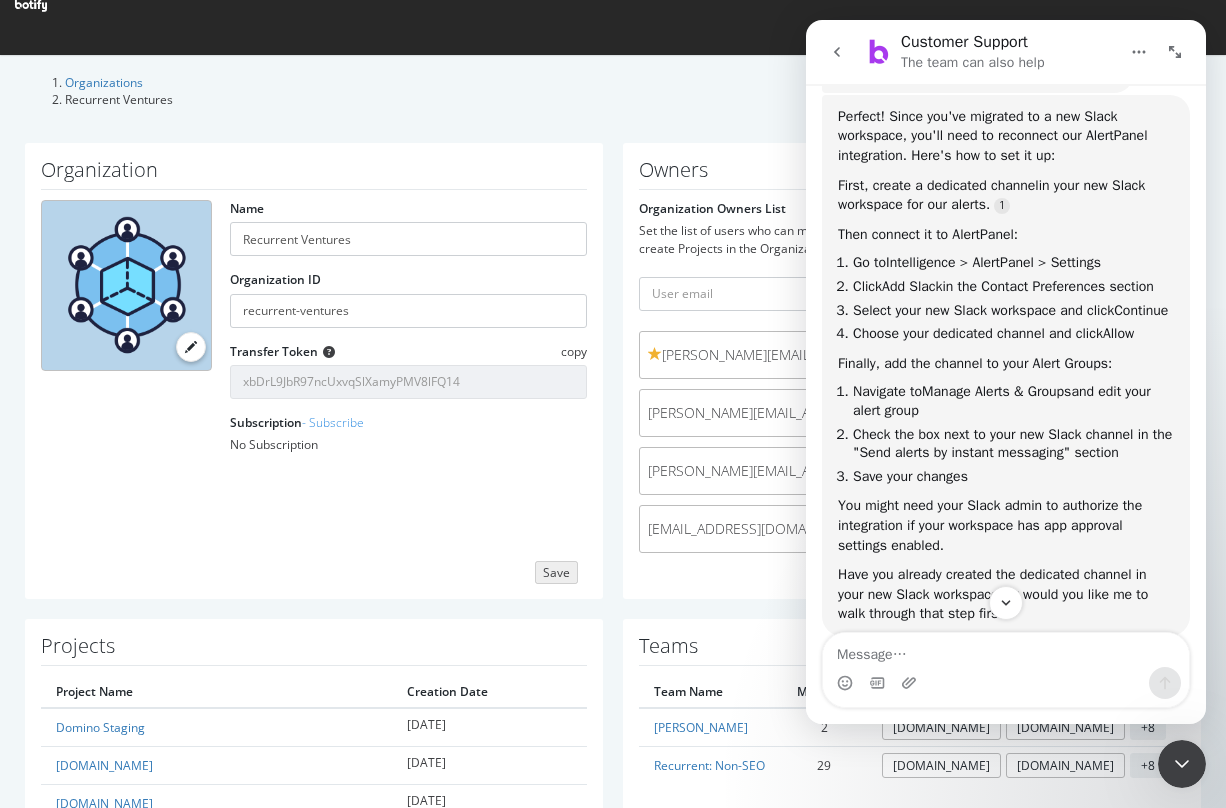 click 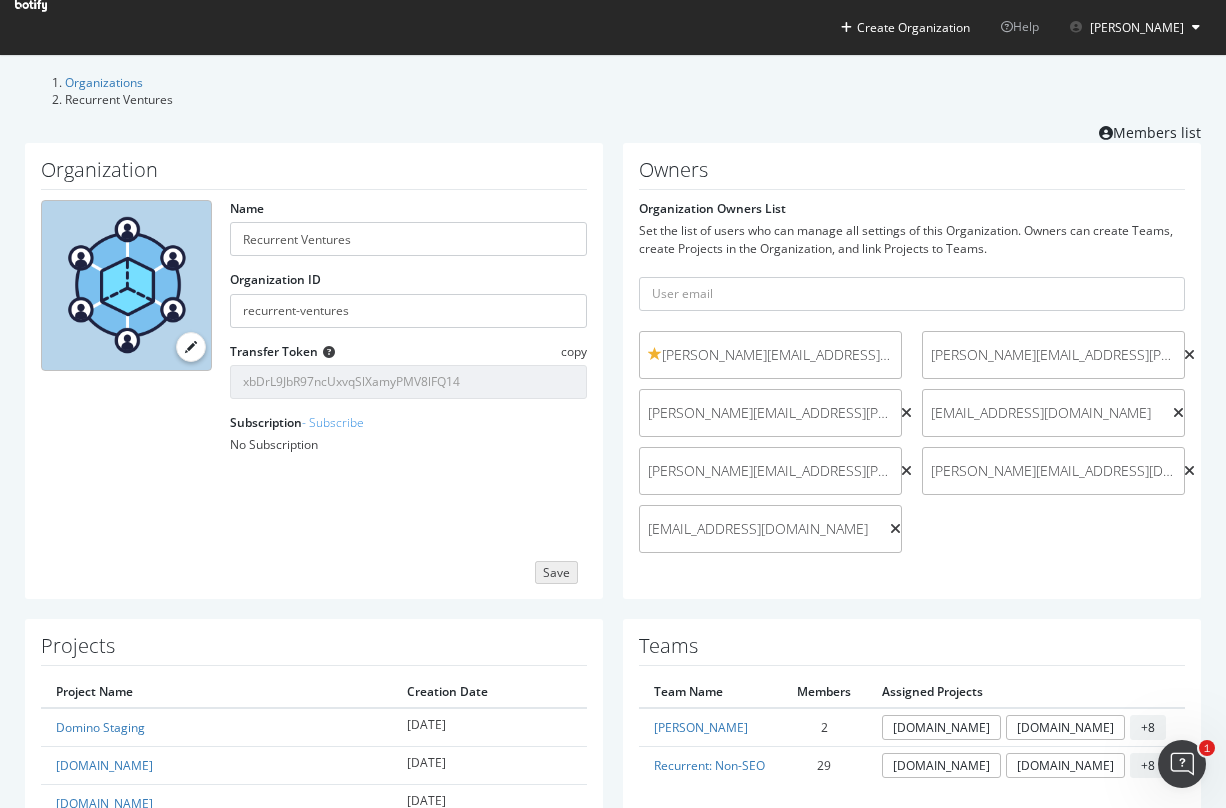 scroll, scrollTop: 0, scrollLeft: 0, axis: both 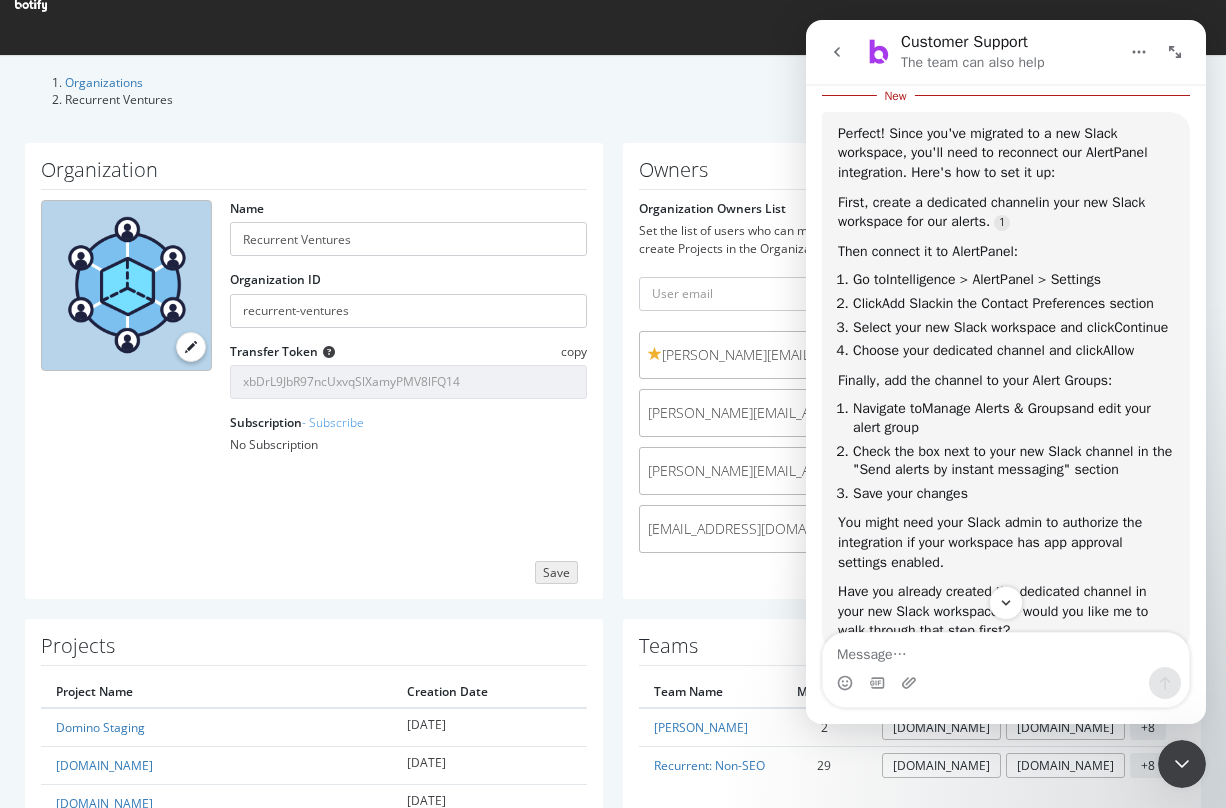 click at bounding box center [31, 6] 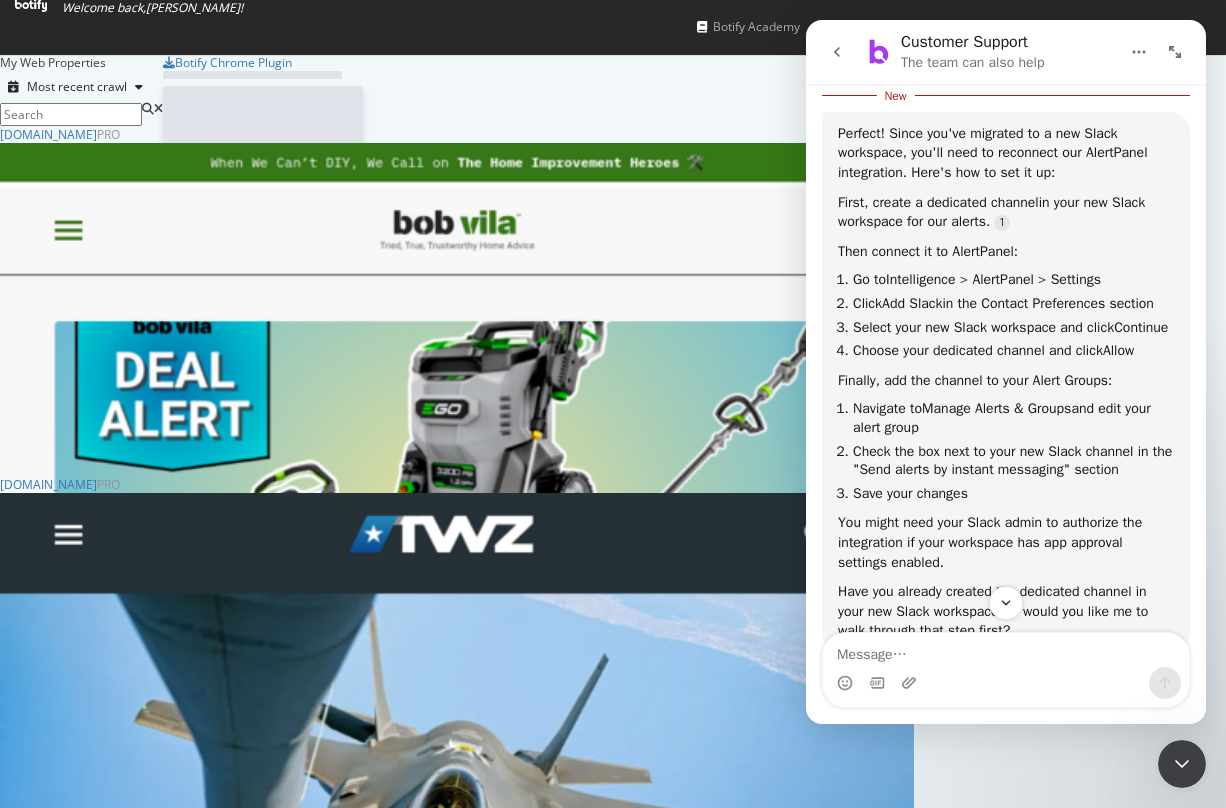 scroll, scrollTop: 1, scrollLeft: 1, axis: both 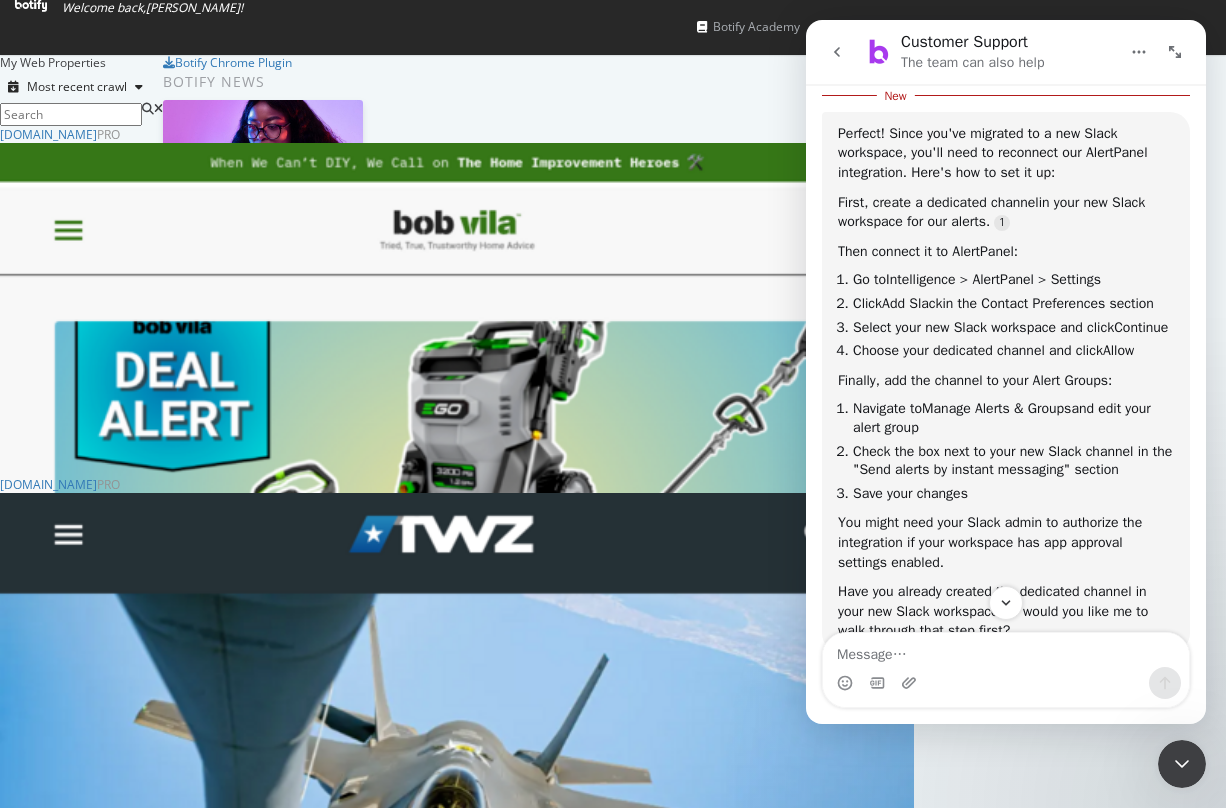 click on "AlertPanel" at bounding box center (114, 1137) 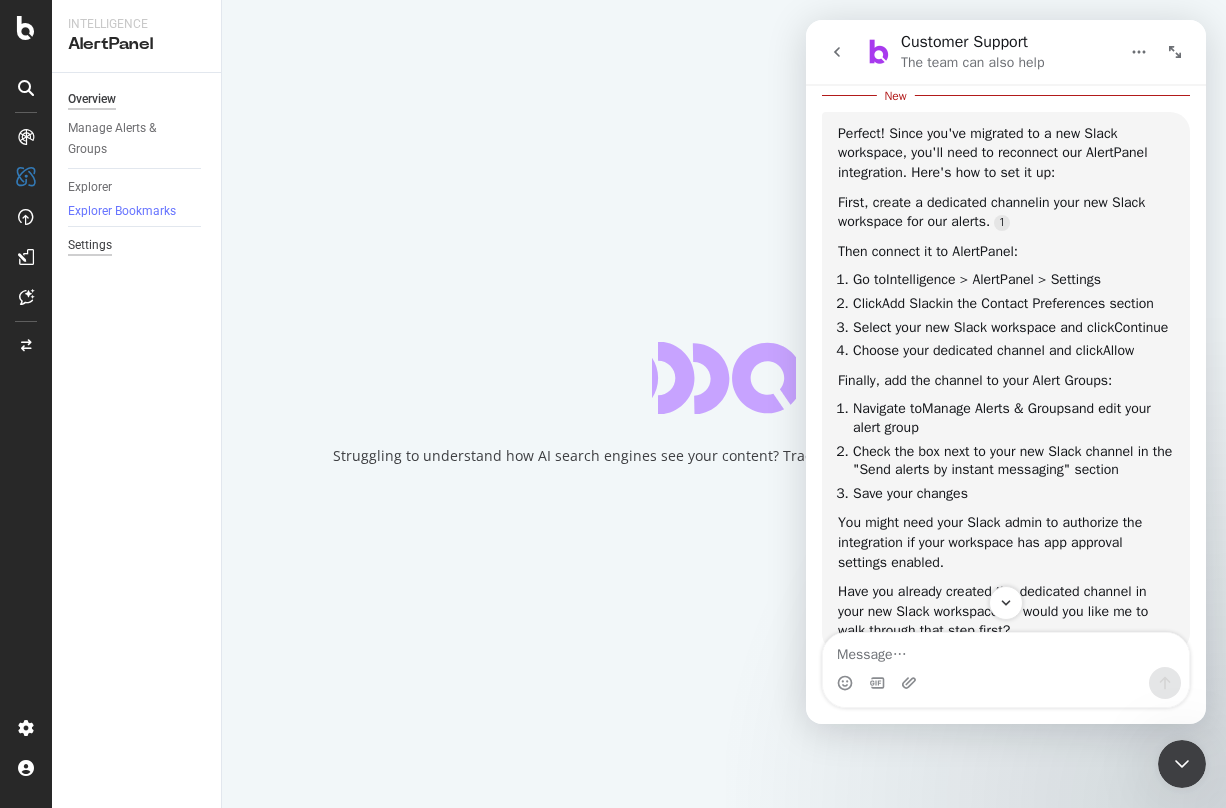 click on "Settings" at bounding box center [90, 245] 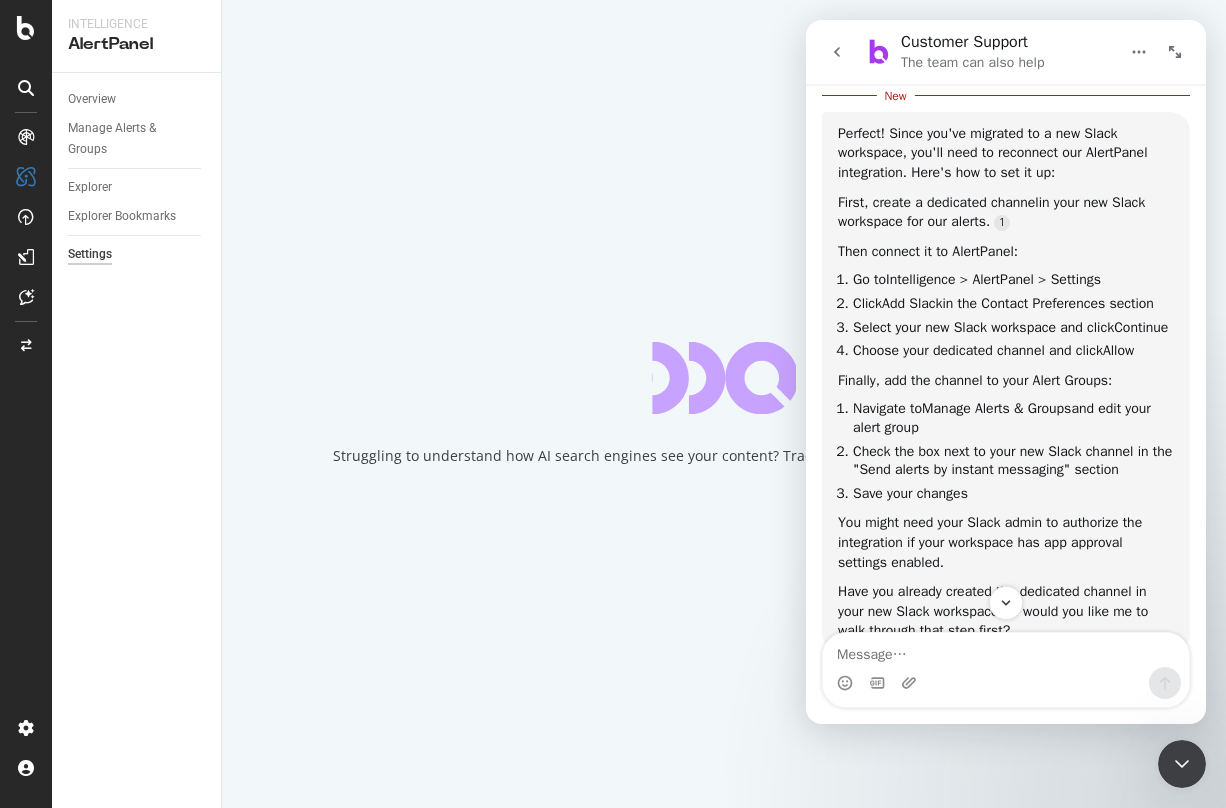 select on "15" 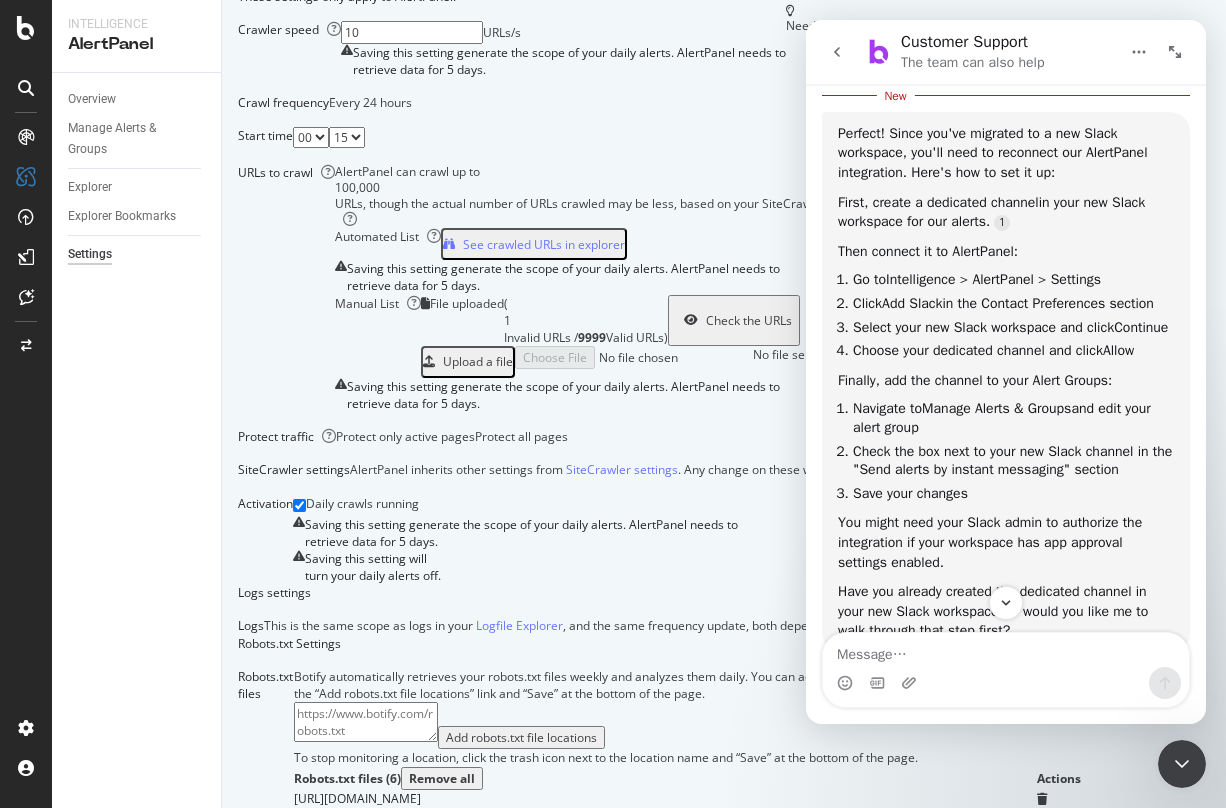 scroll, scrollTop: 114, scrollLeft: 0, axis: vertical 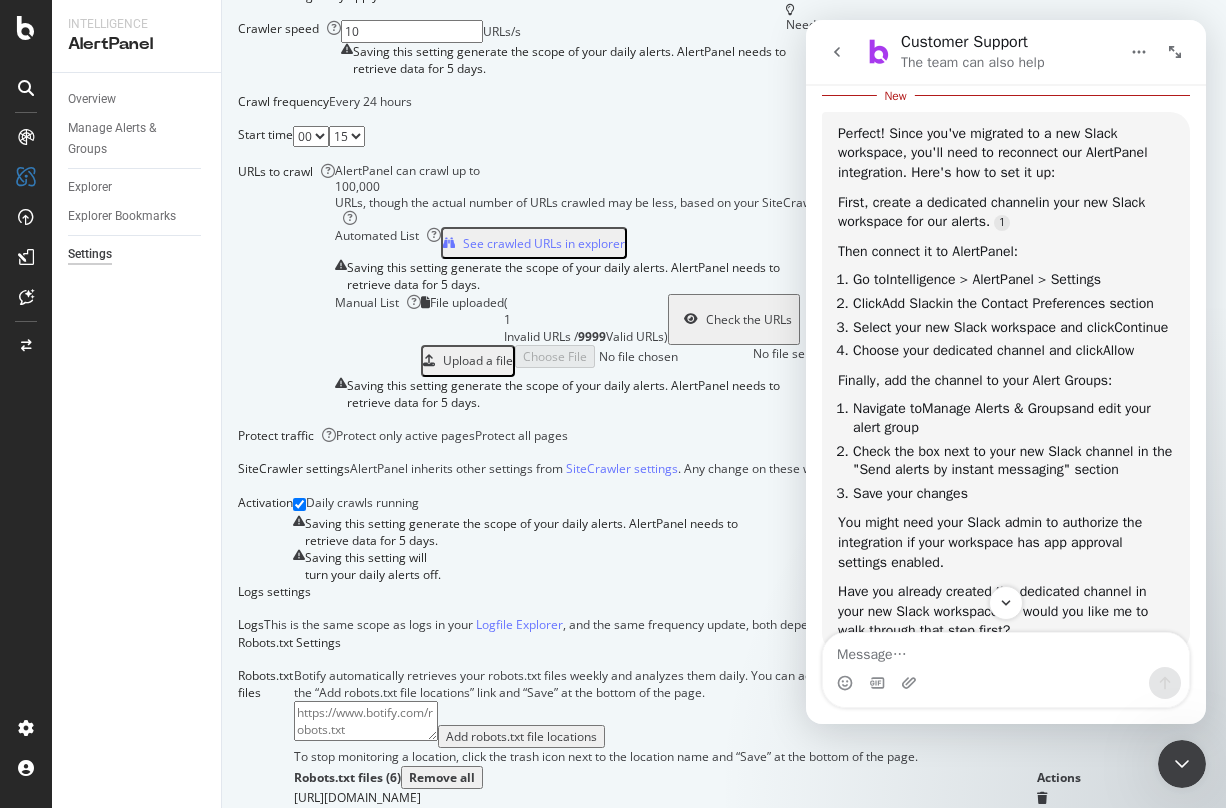 click 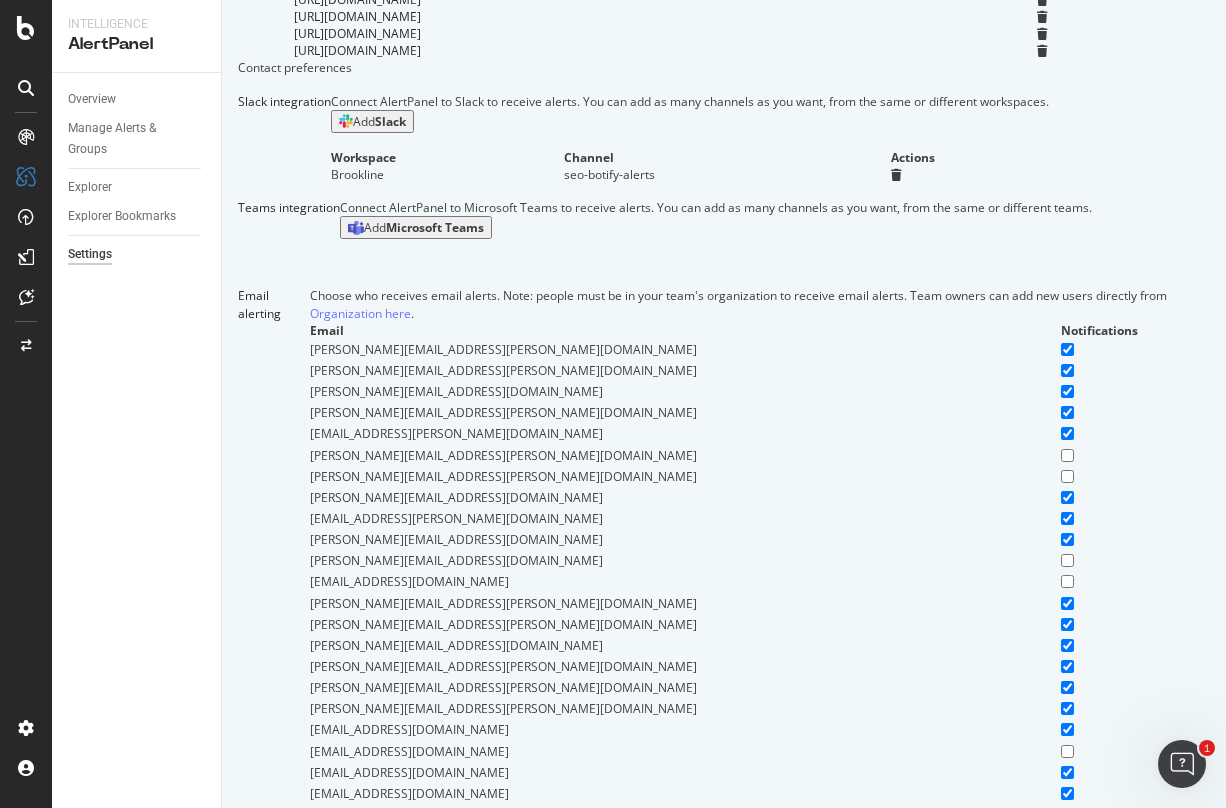 scroll, scrollTop: 948, scrollLeft: 0, axis: vertical 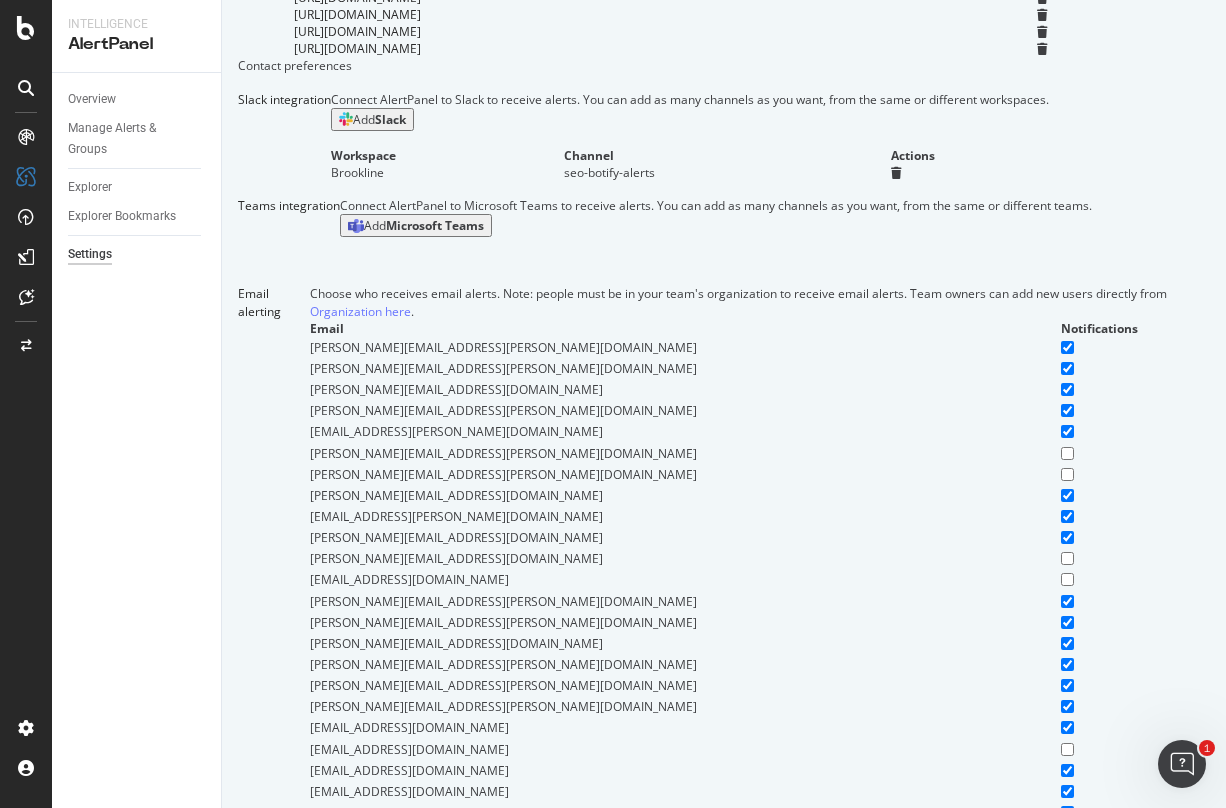 click on "Add  Slack" at bounding box center (379, 119) 